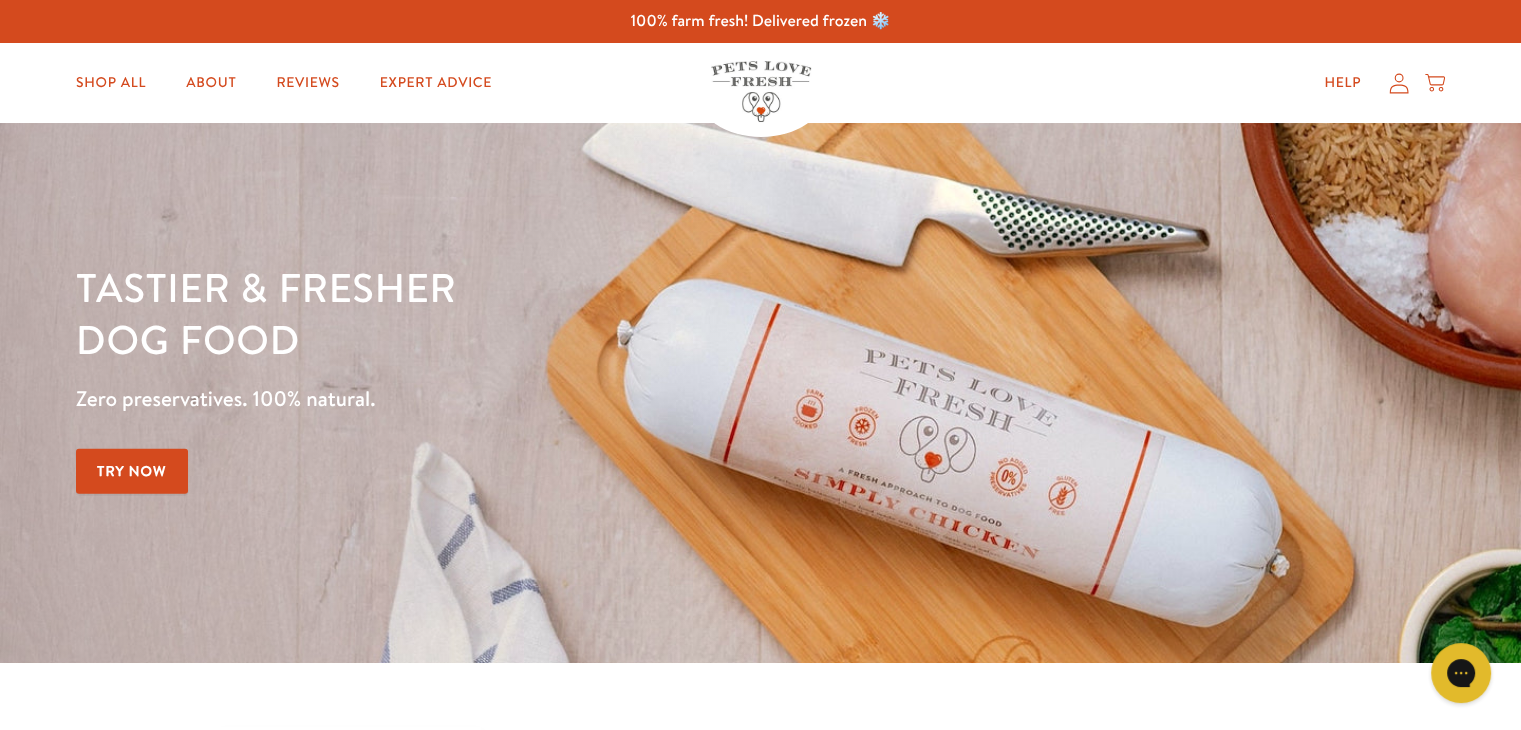 scroll, scrollTop: 0, scrollLeft: 0, axis: both 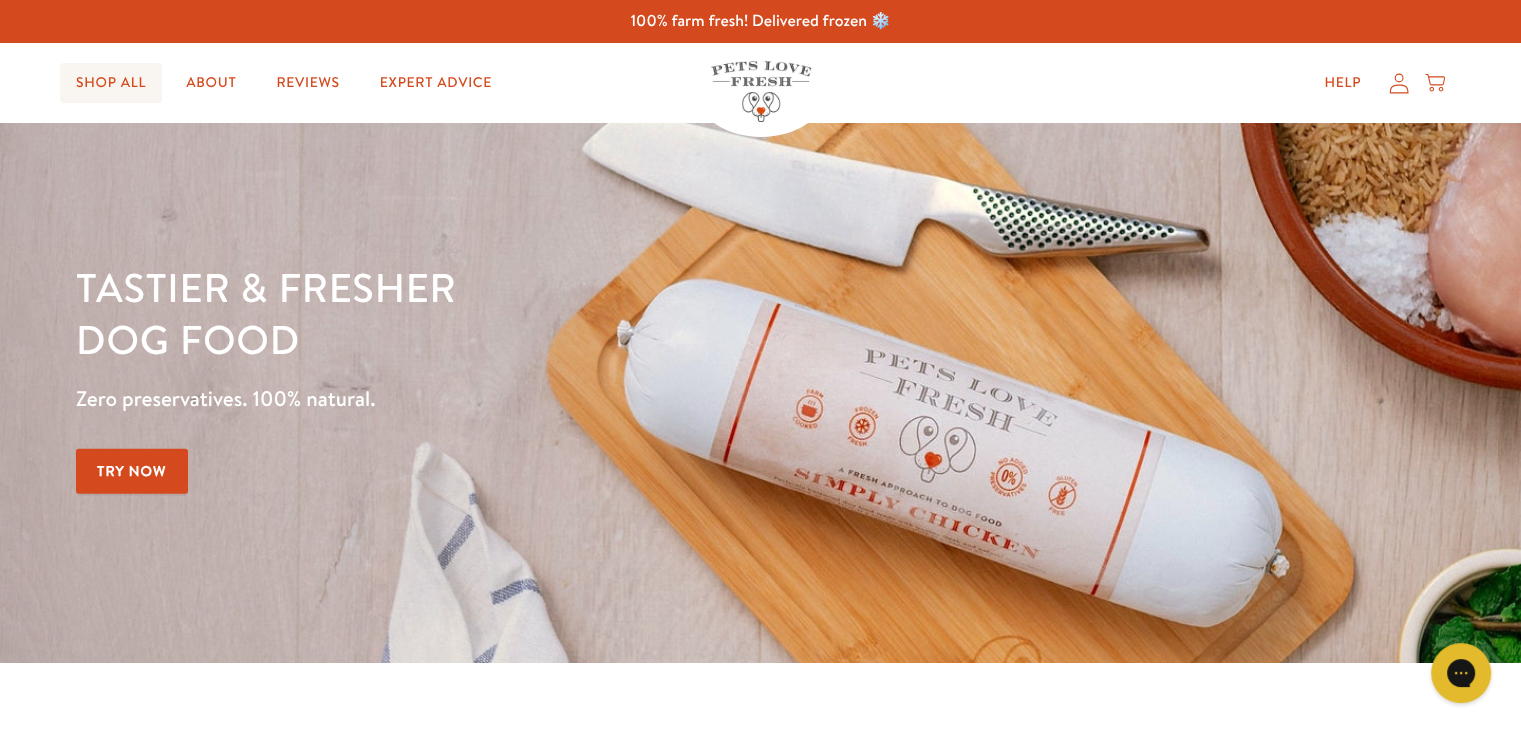 click on "Shop All" at bounding box center [111, 83] 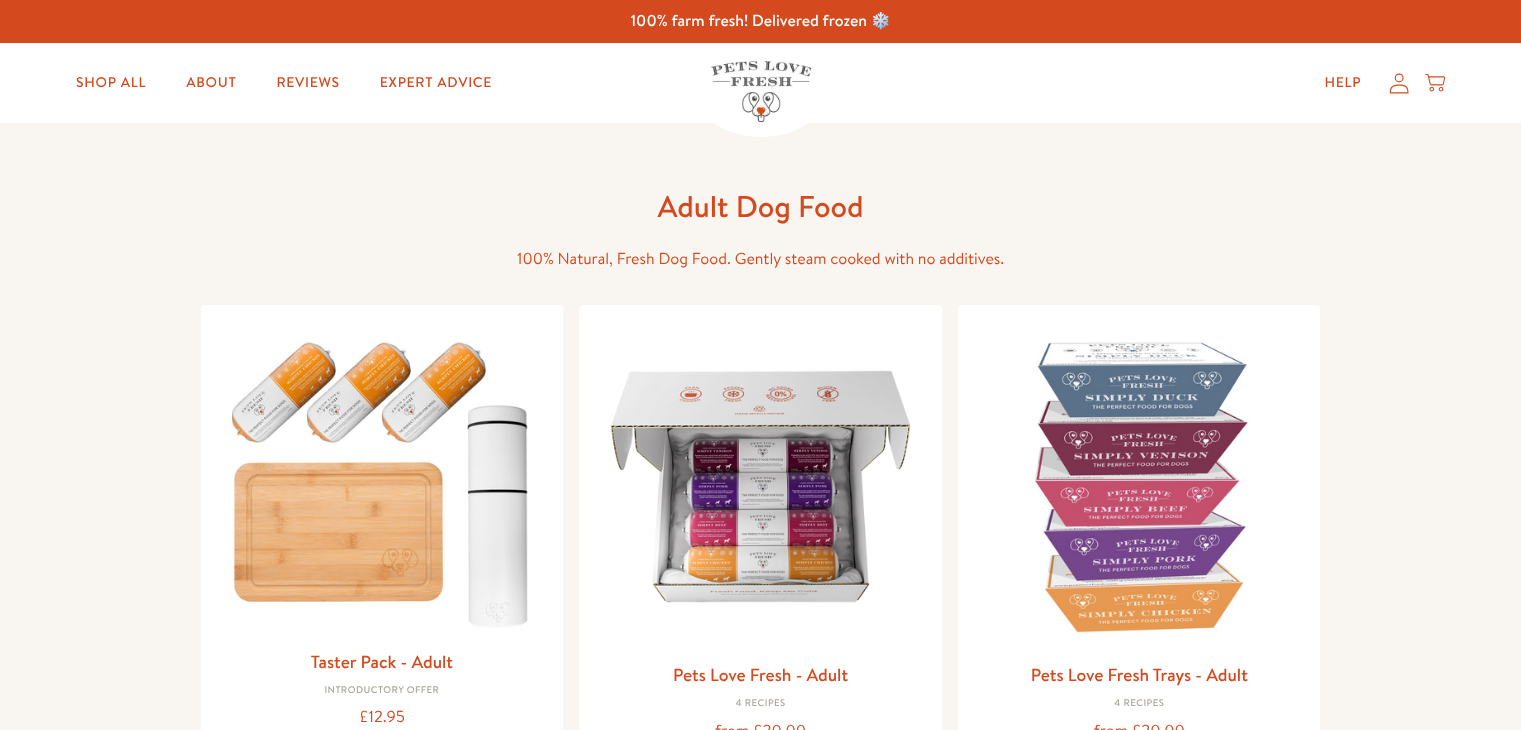 scroll, scrollTop: 0, scrollLeft: 0, axis: both 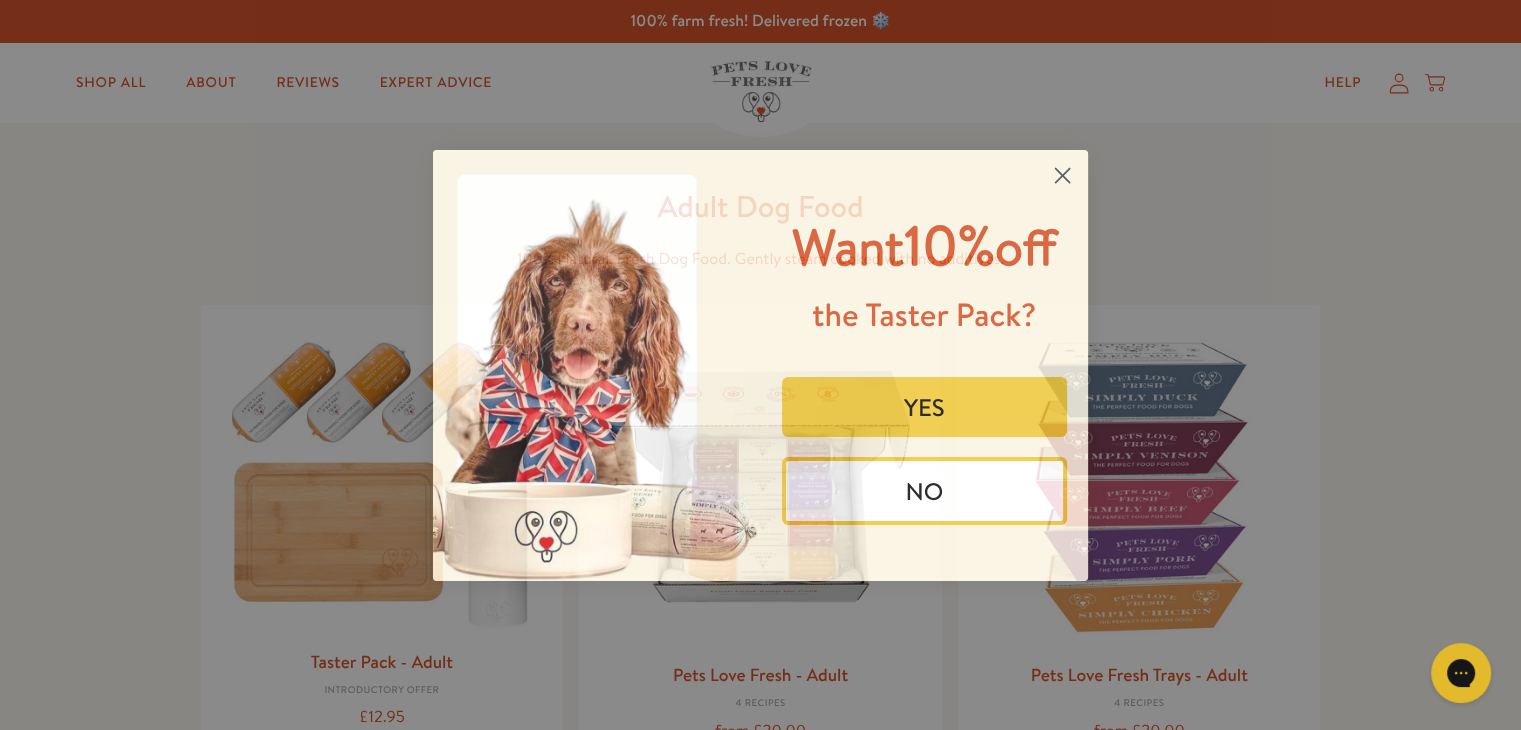 click 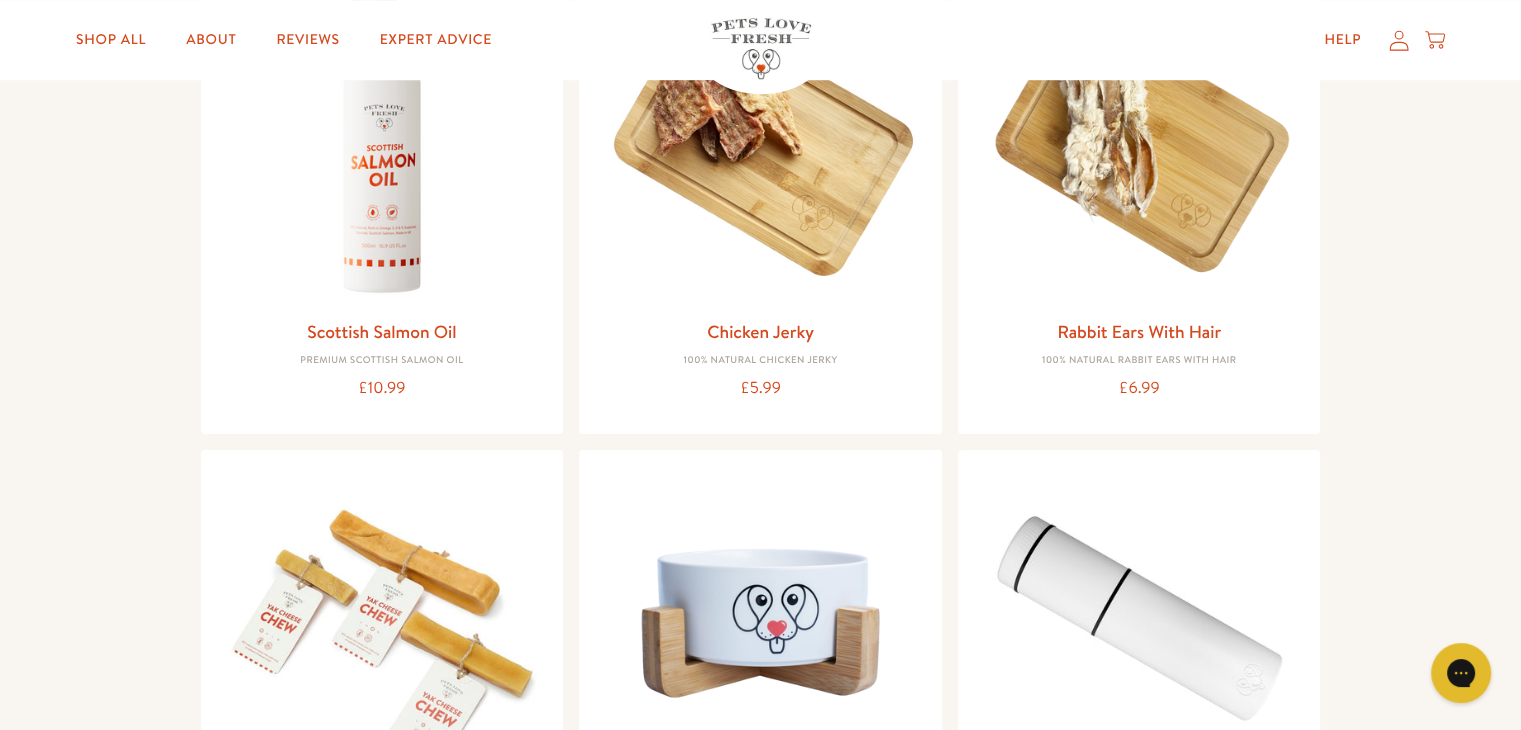 scroll, scrollTop: 1416, scrollLeft: 0, axis: vertical 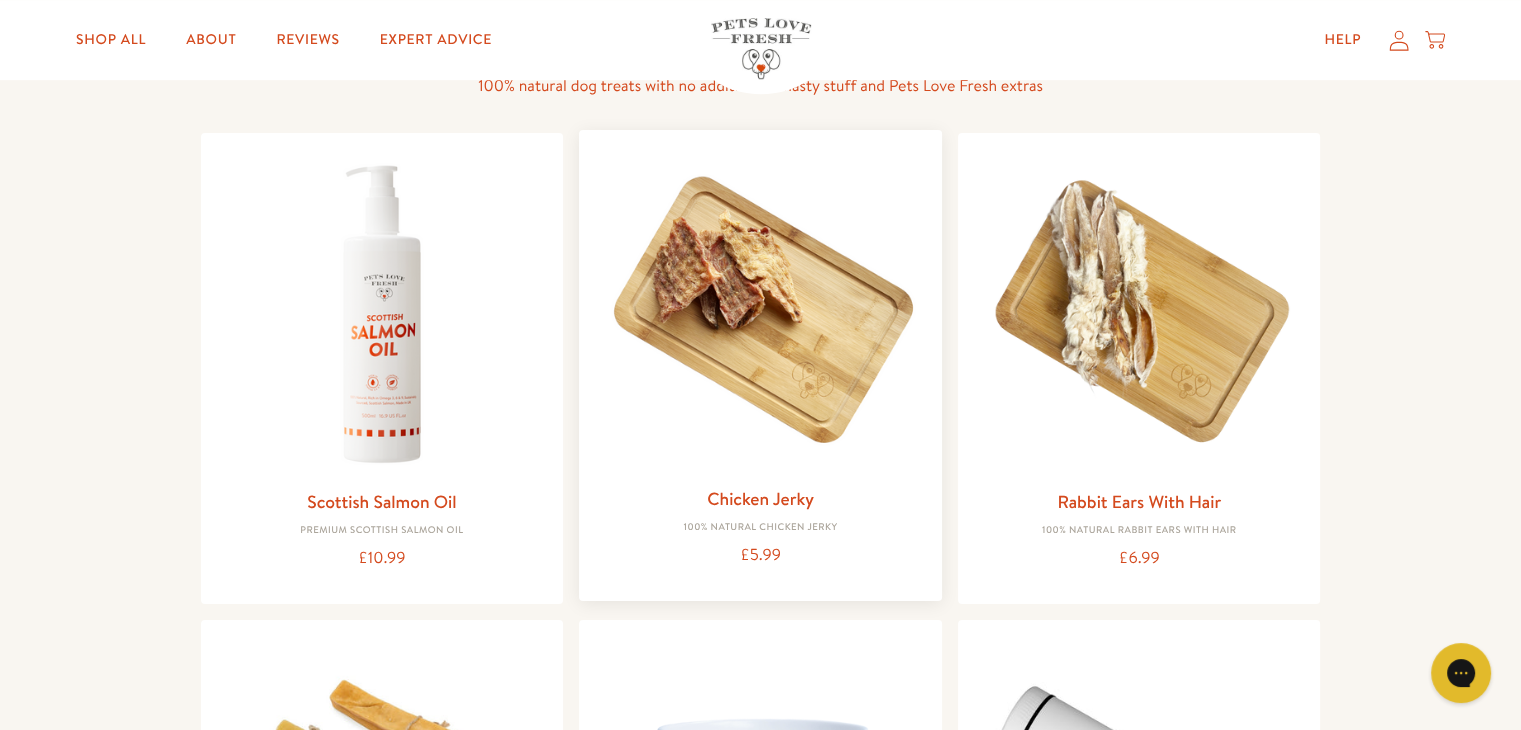 click on "Chicken Jerky" at bounding box center (760, 498) 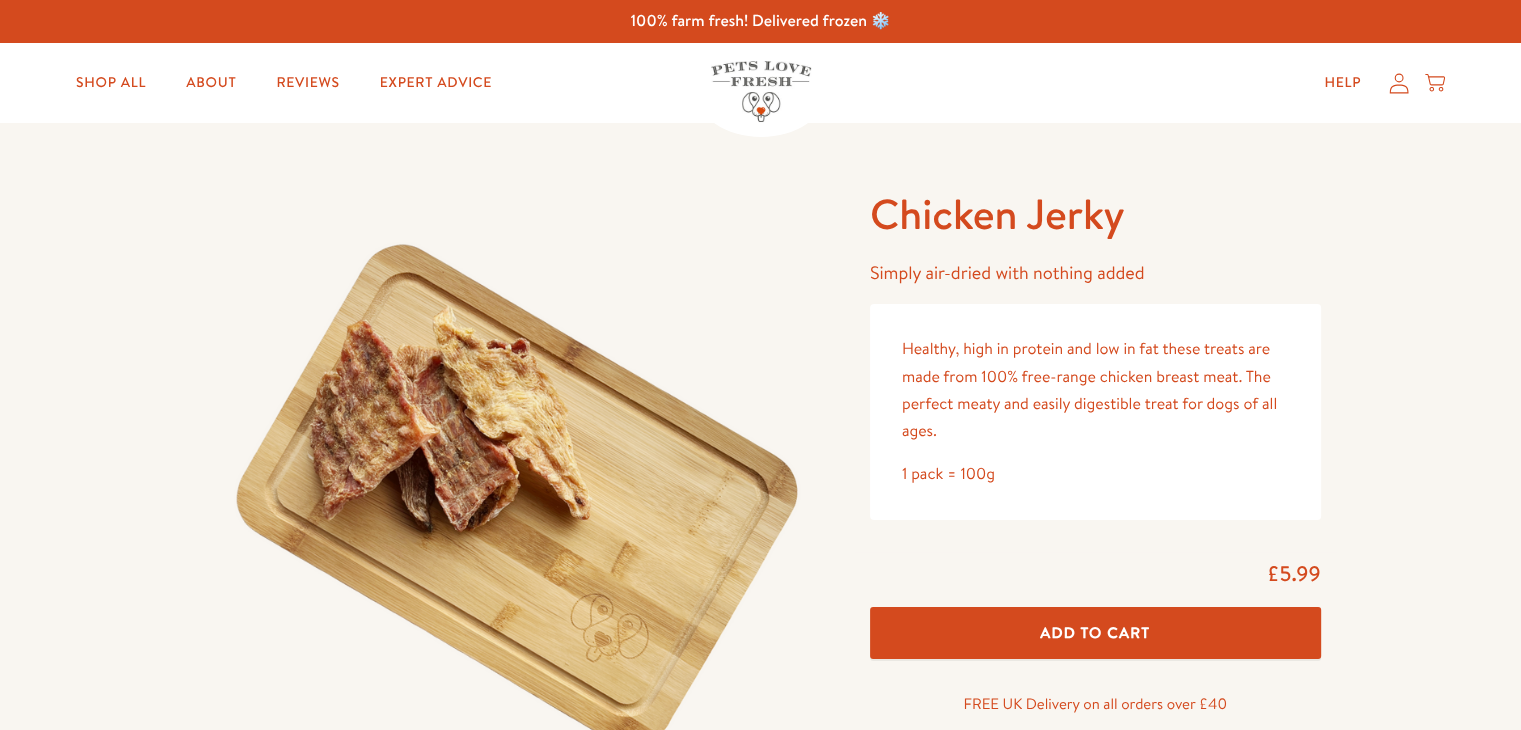 scroll, scrollTop: 0, scrollLeft: 0, axis: both 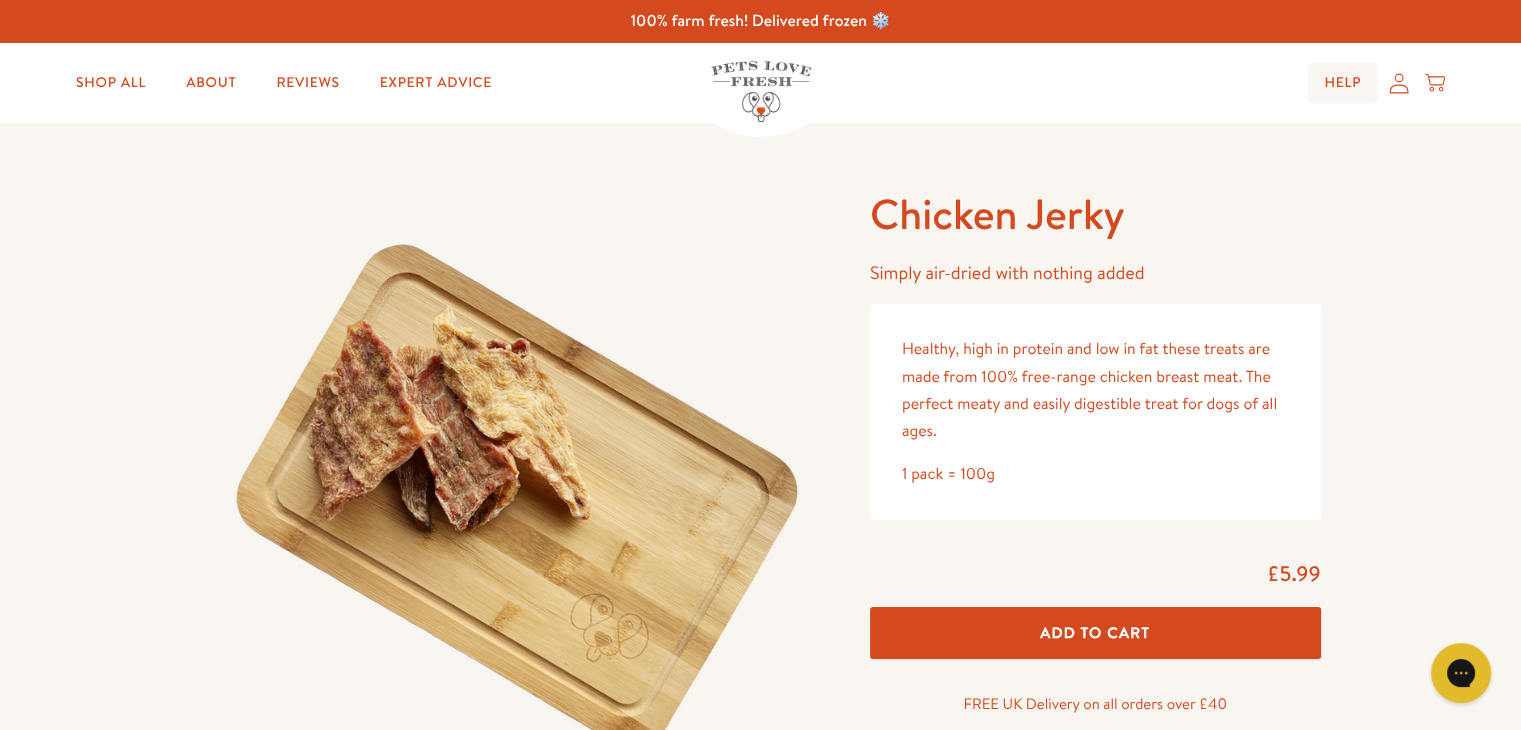 click on "Help" at bounding box center [1342, 83] 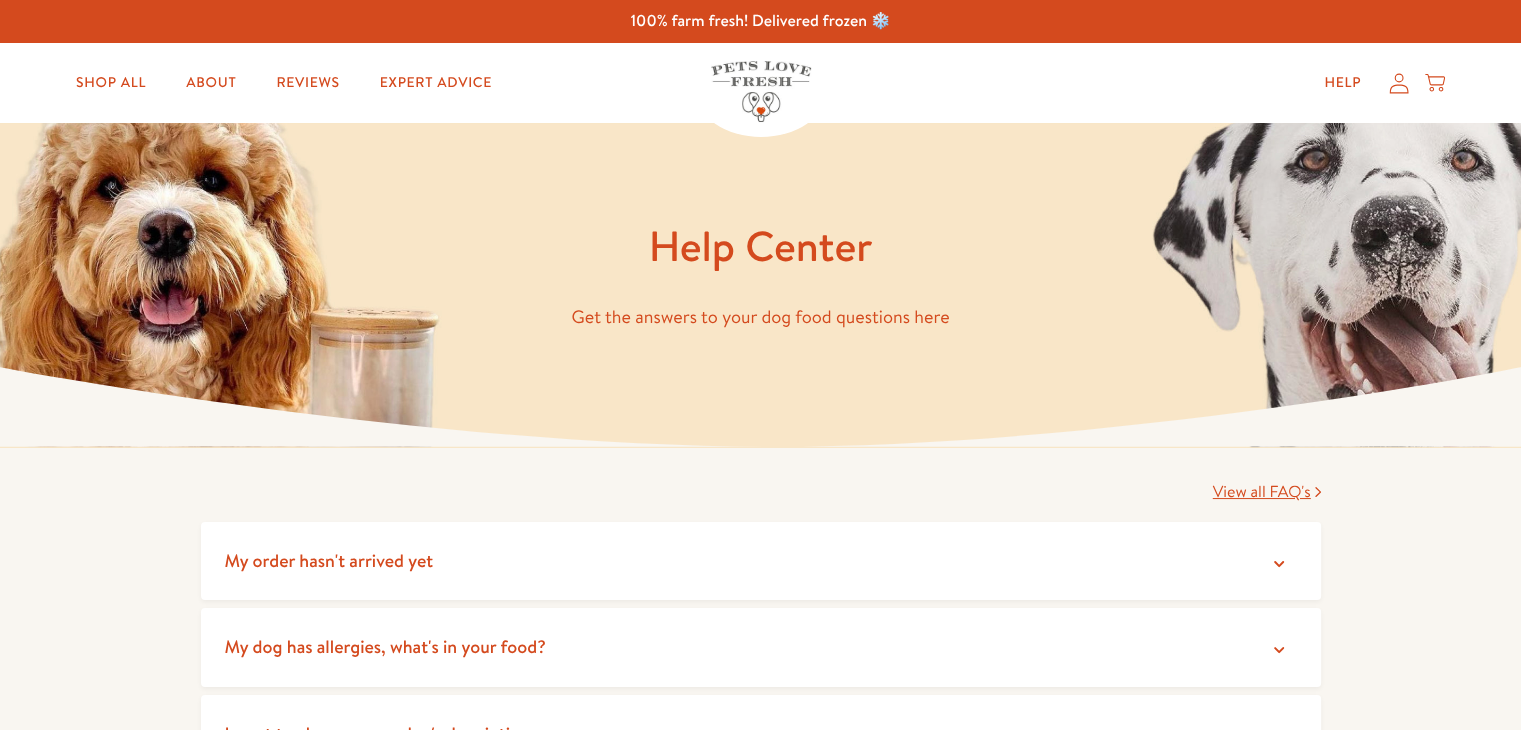 scroll, scrollTop: 0, scrollLeft: 0, axis: both 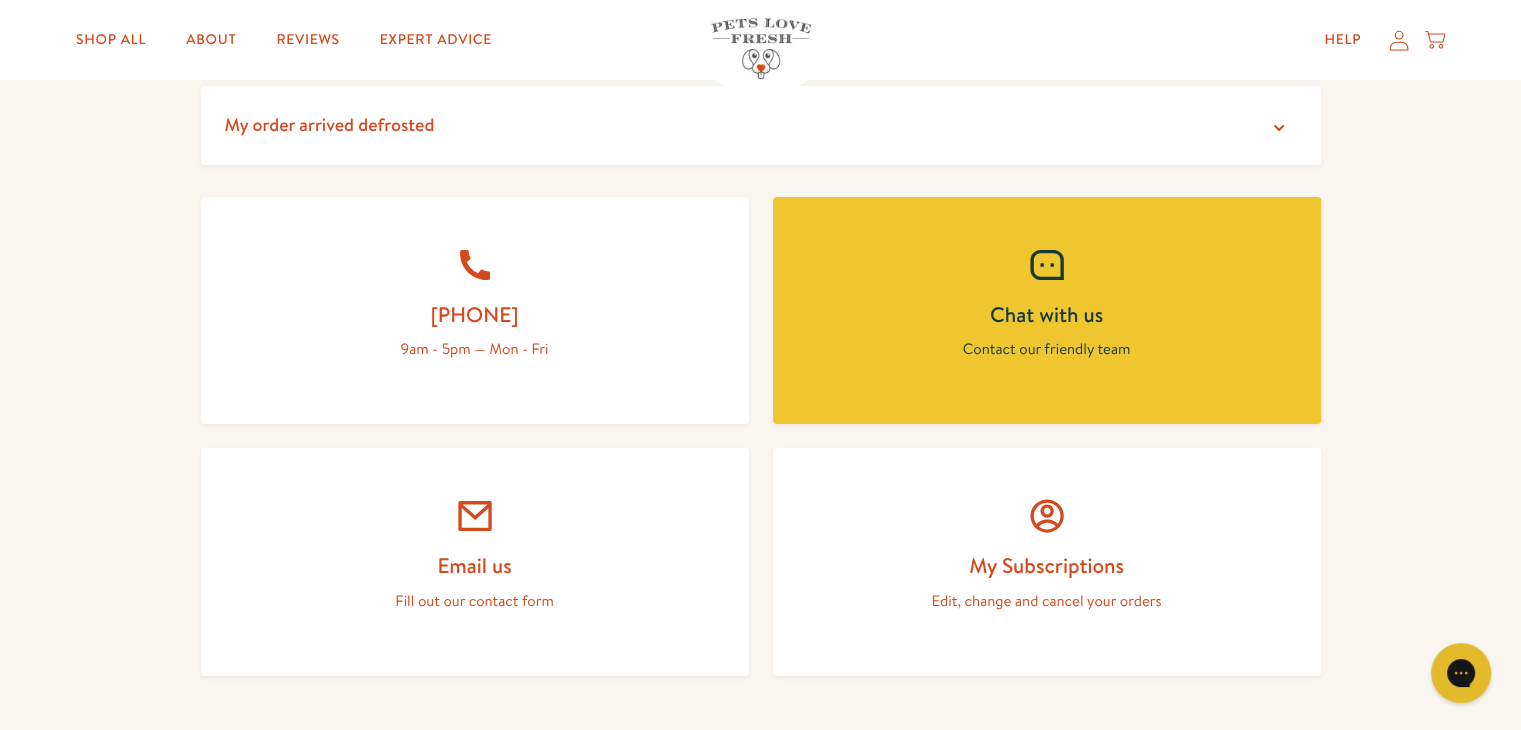 click 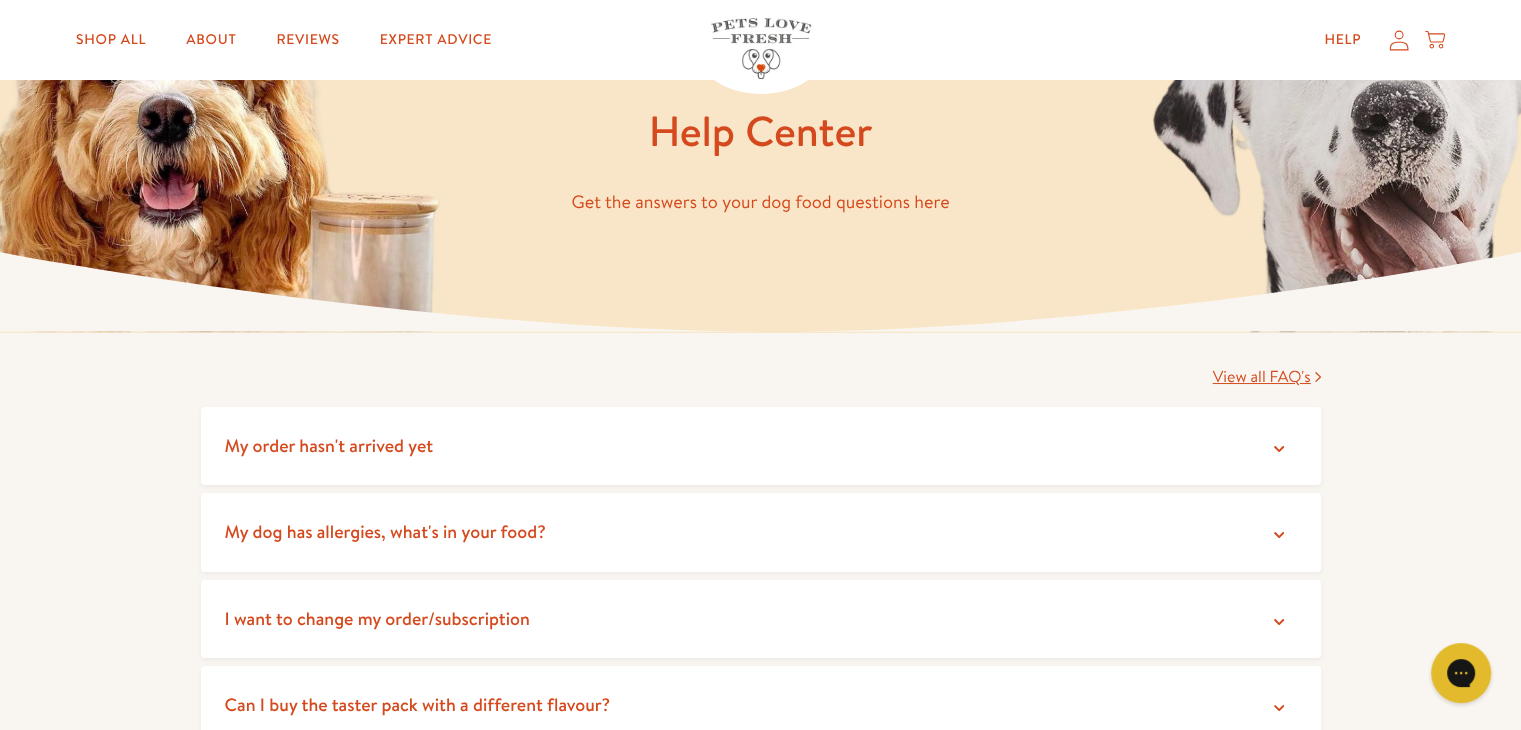 scroll, scrollTop: 0, scrollLeft: 0, axis: both 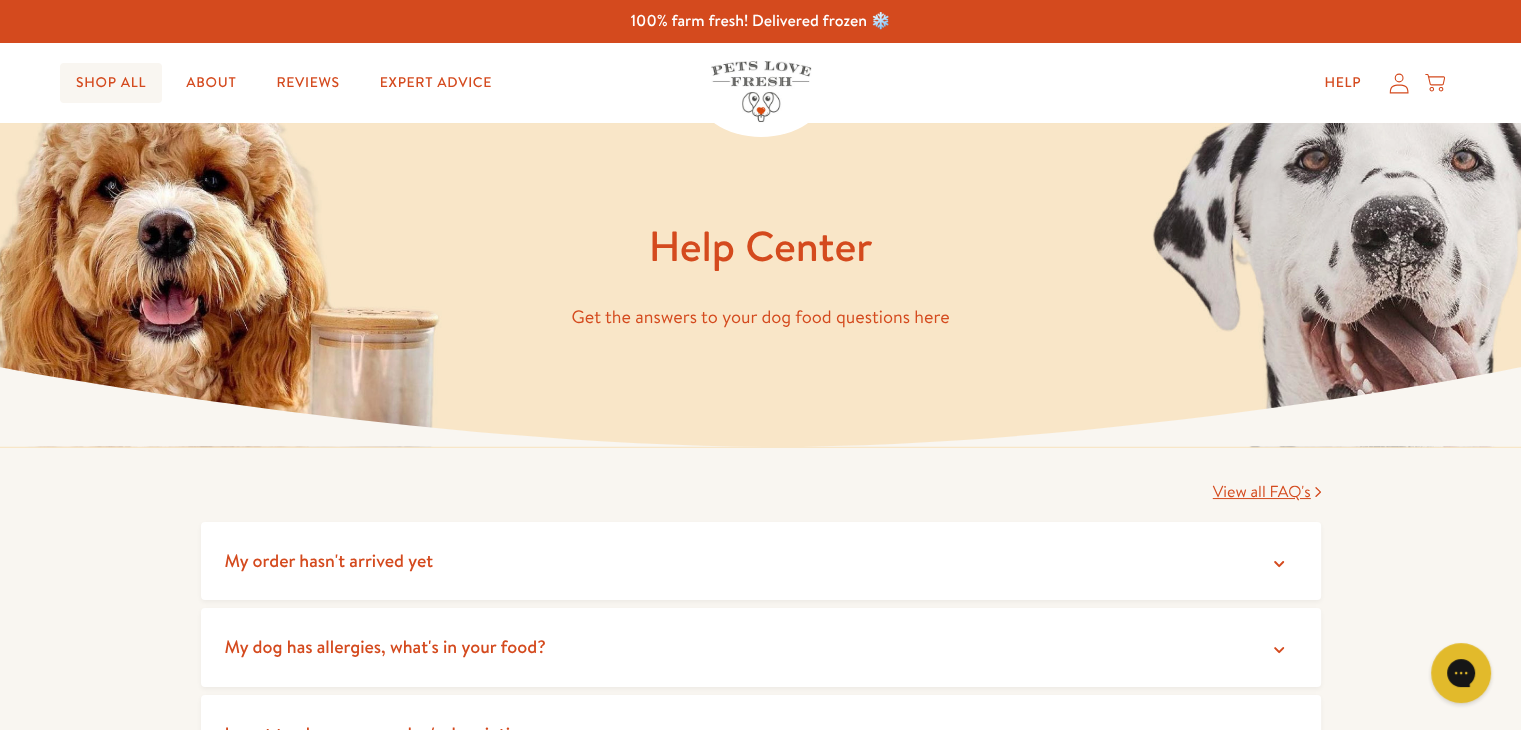 click on "Shop All" at bounding box center [111, 83] 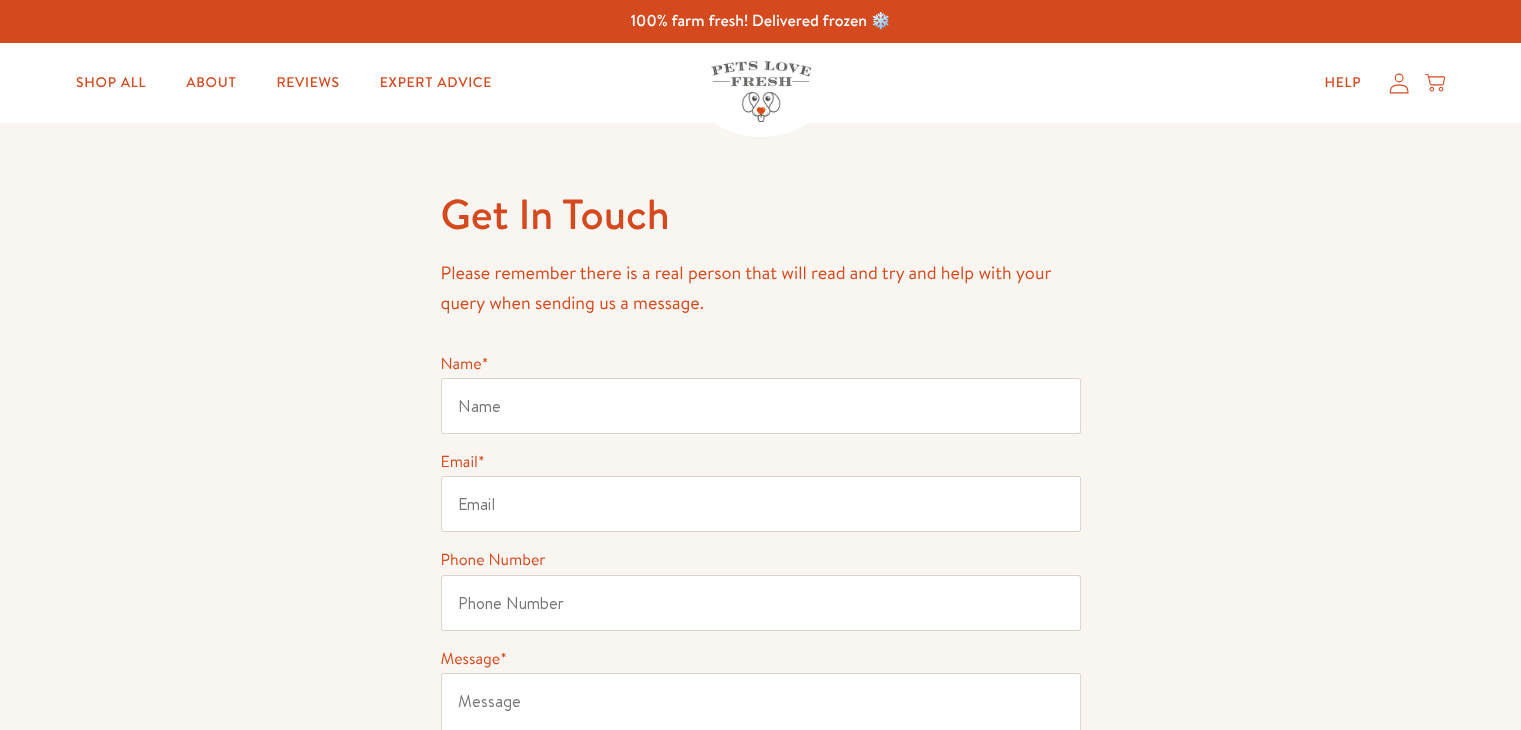 scroll, scrollTop: 0, scrollLeft: 0, axis: both 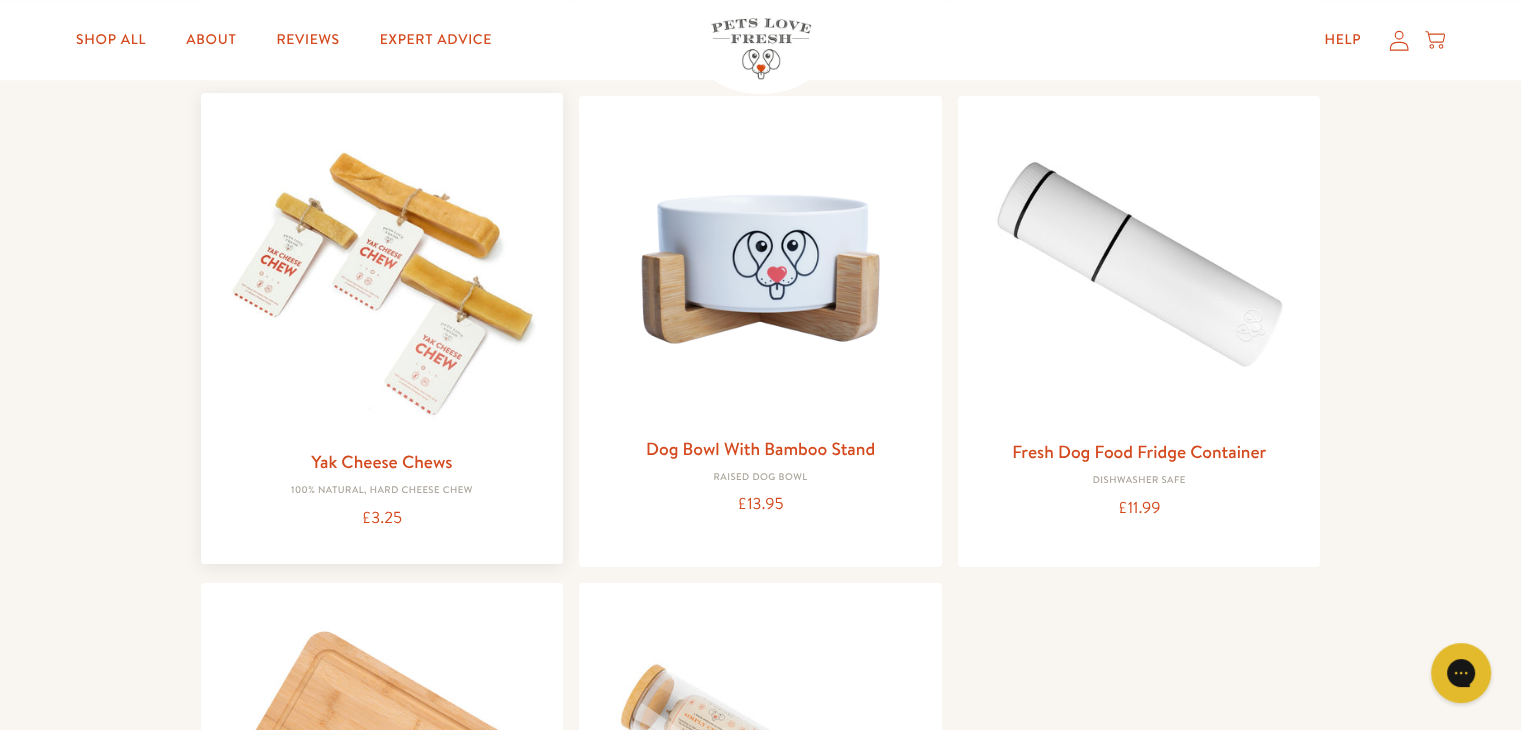 click on "Yak Cheese Chews" at bounding box center (381, 461) 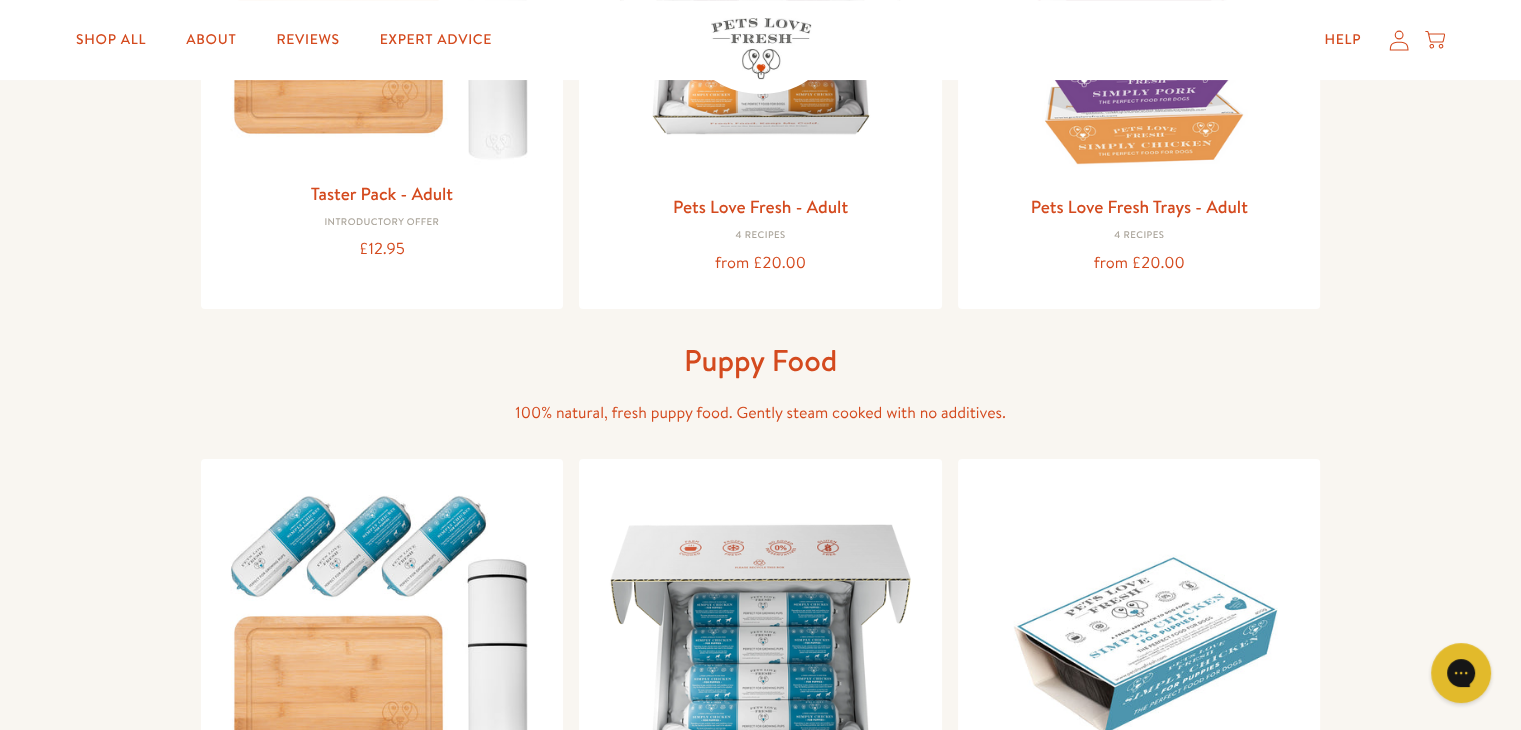 scroll, scrollTop: 0, scrollLeft: 0, axis: both 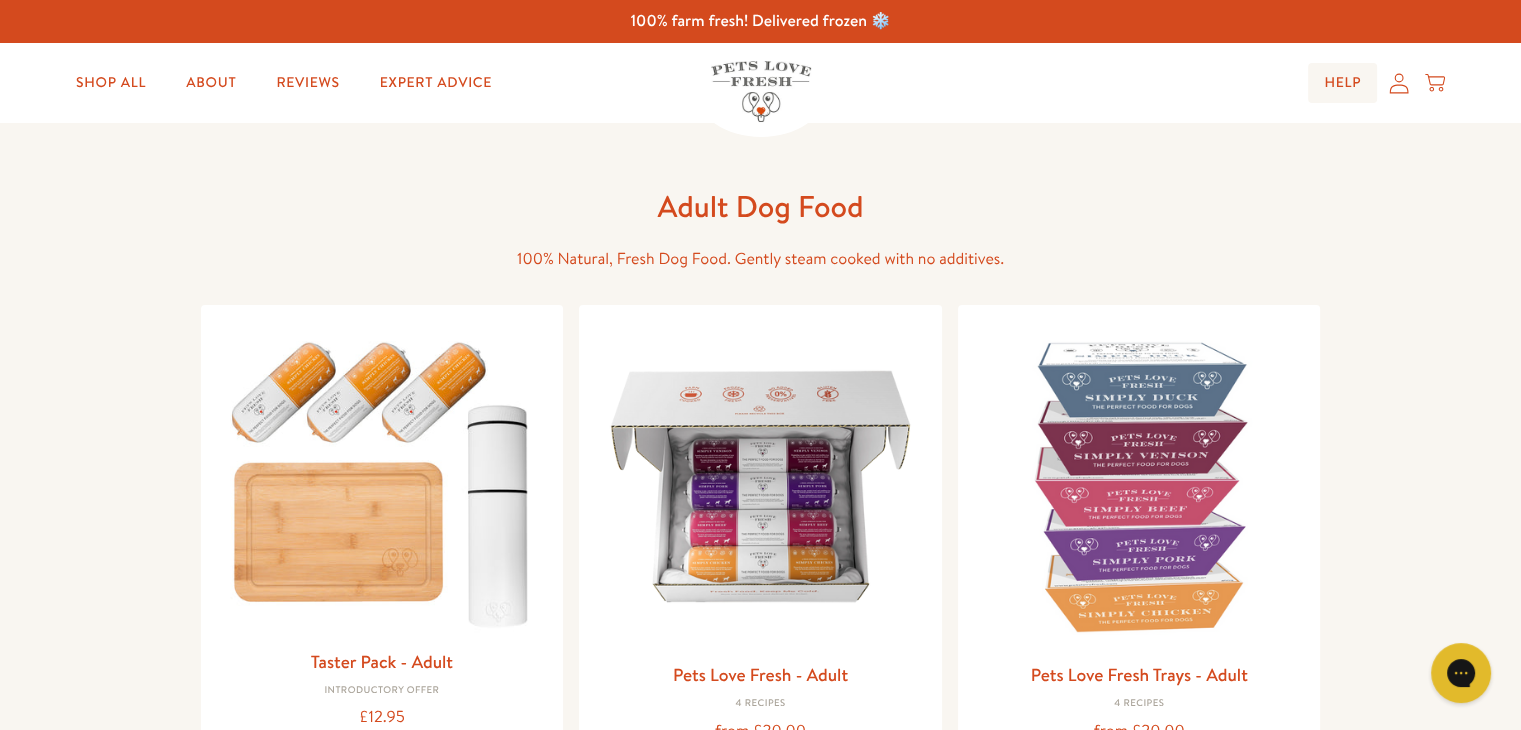 click on "Help" at bounding box center (1342, 83) 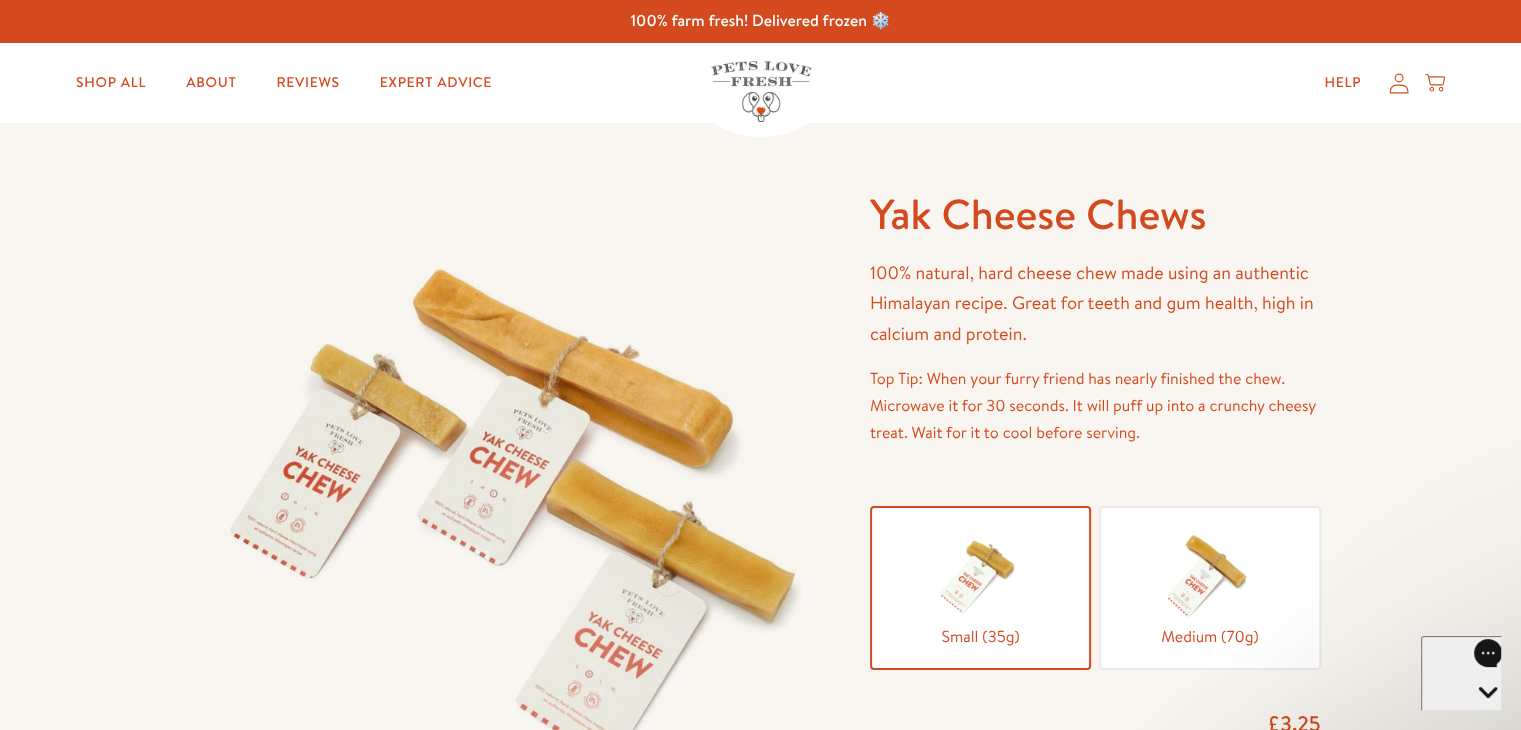 scroll, scrollTop: 0, scrollLeft: 0, axis: both 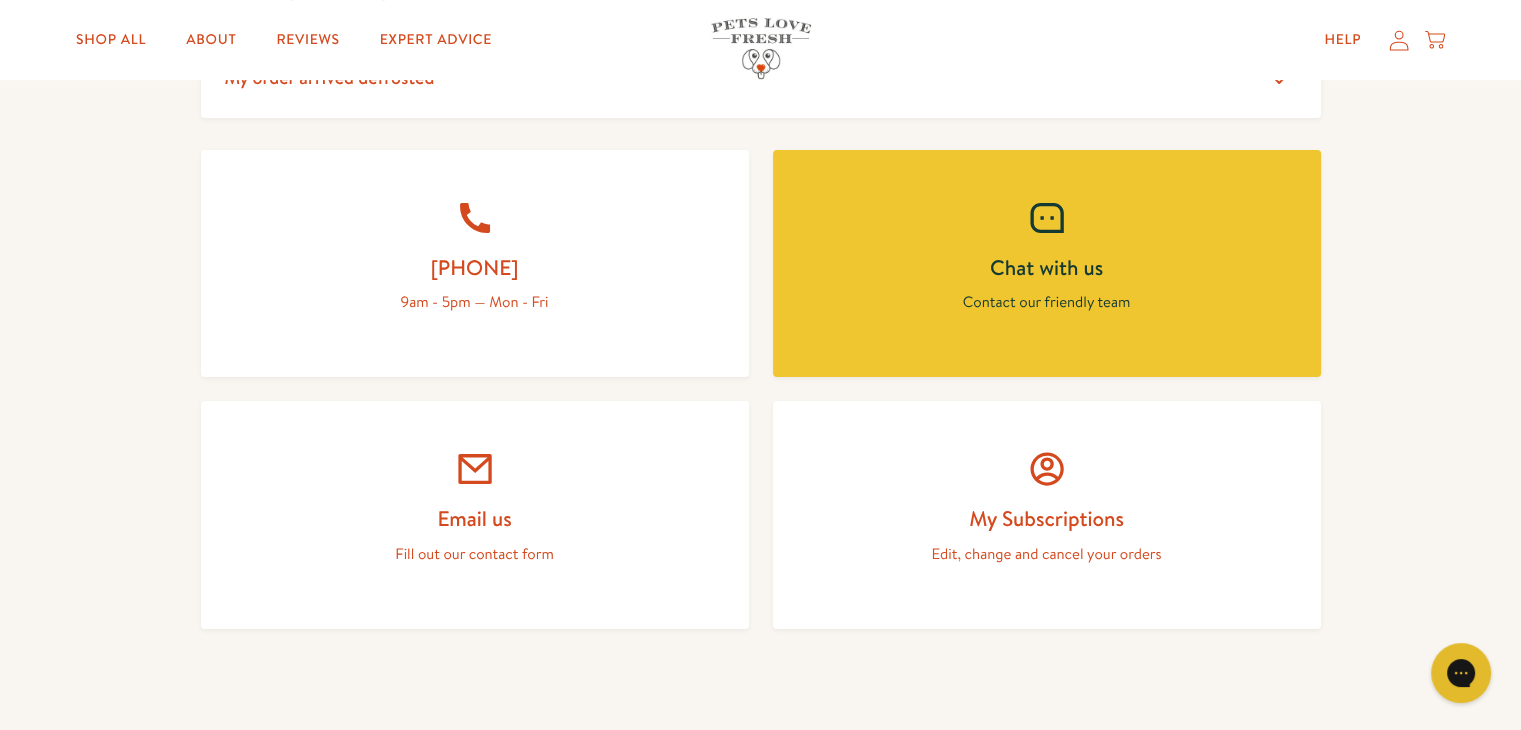 click at bounding box center (475, 469) 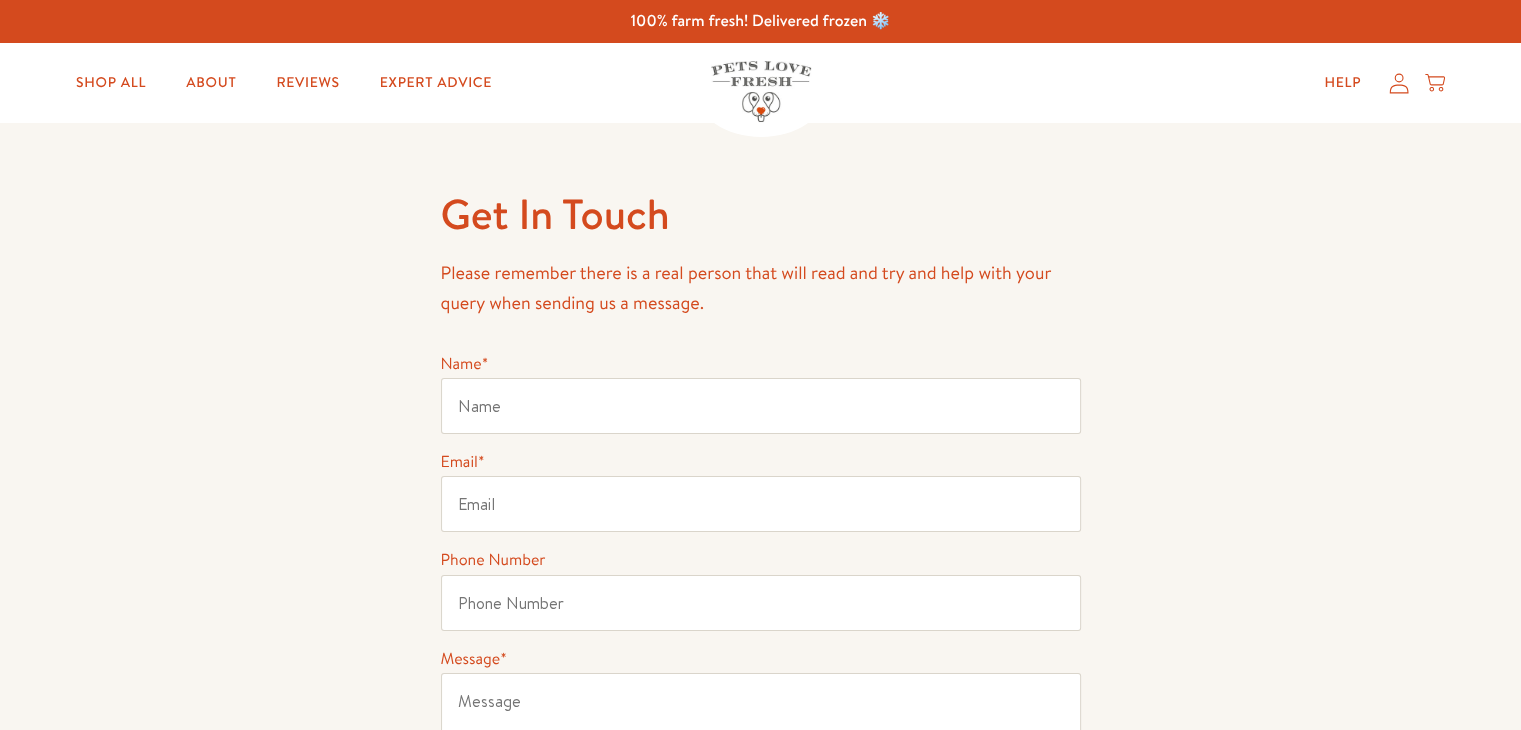 scroll, scrollTop: 0, scrollLeft: 0, axis: both 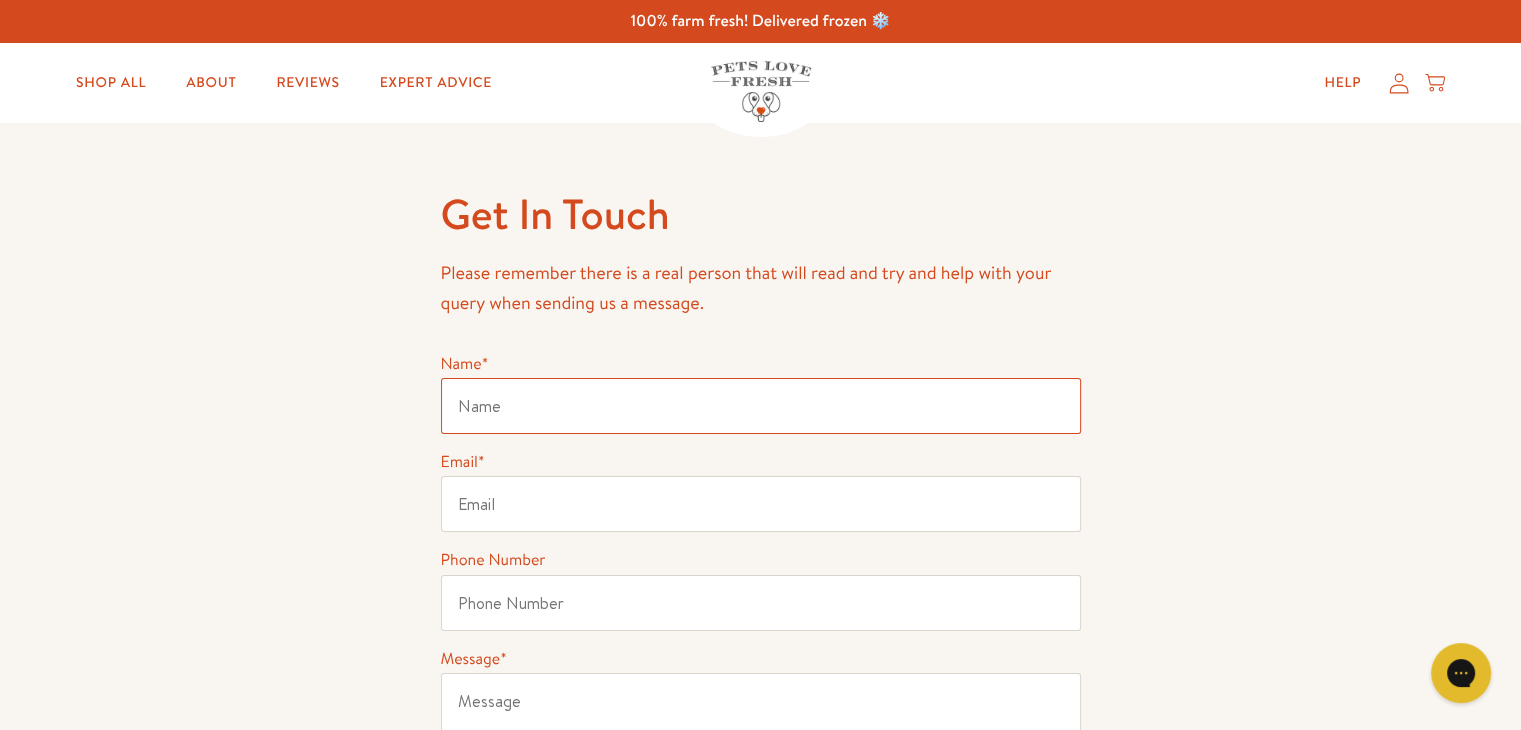 click on "Name  *" at bounding box center (761, 406) 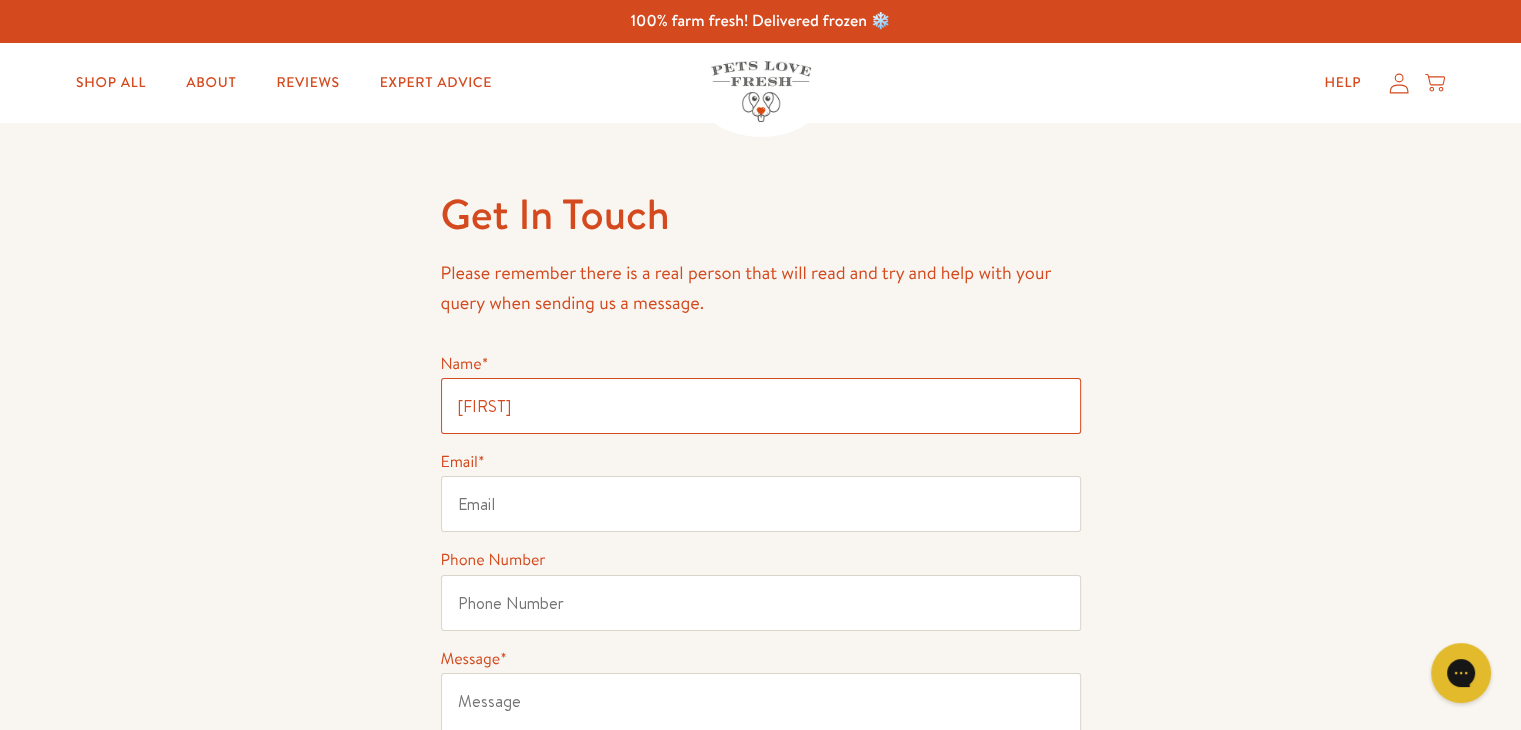 type on "[FIRST]" 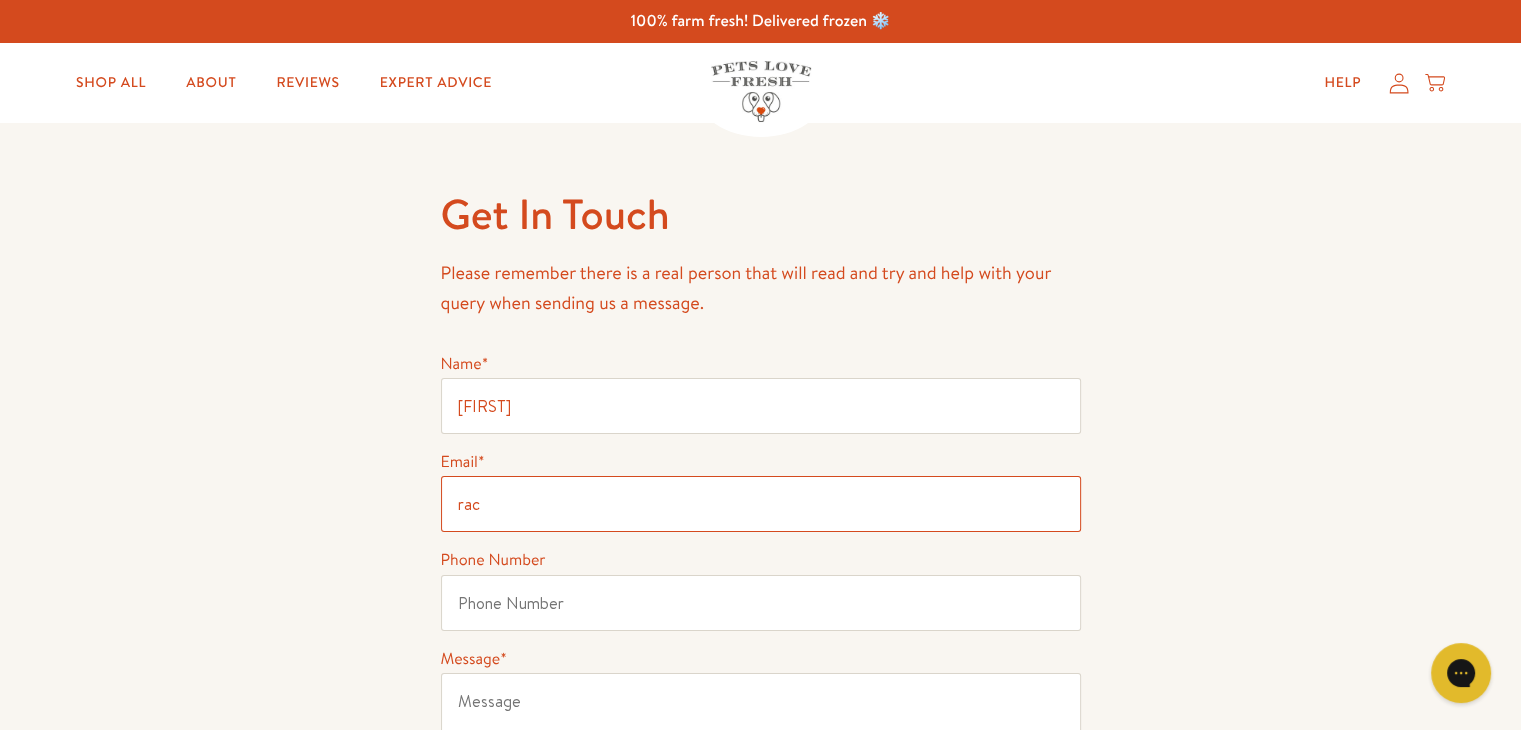 type on "[EMAIL]" 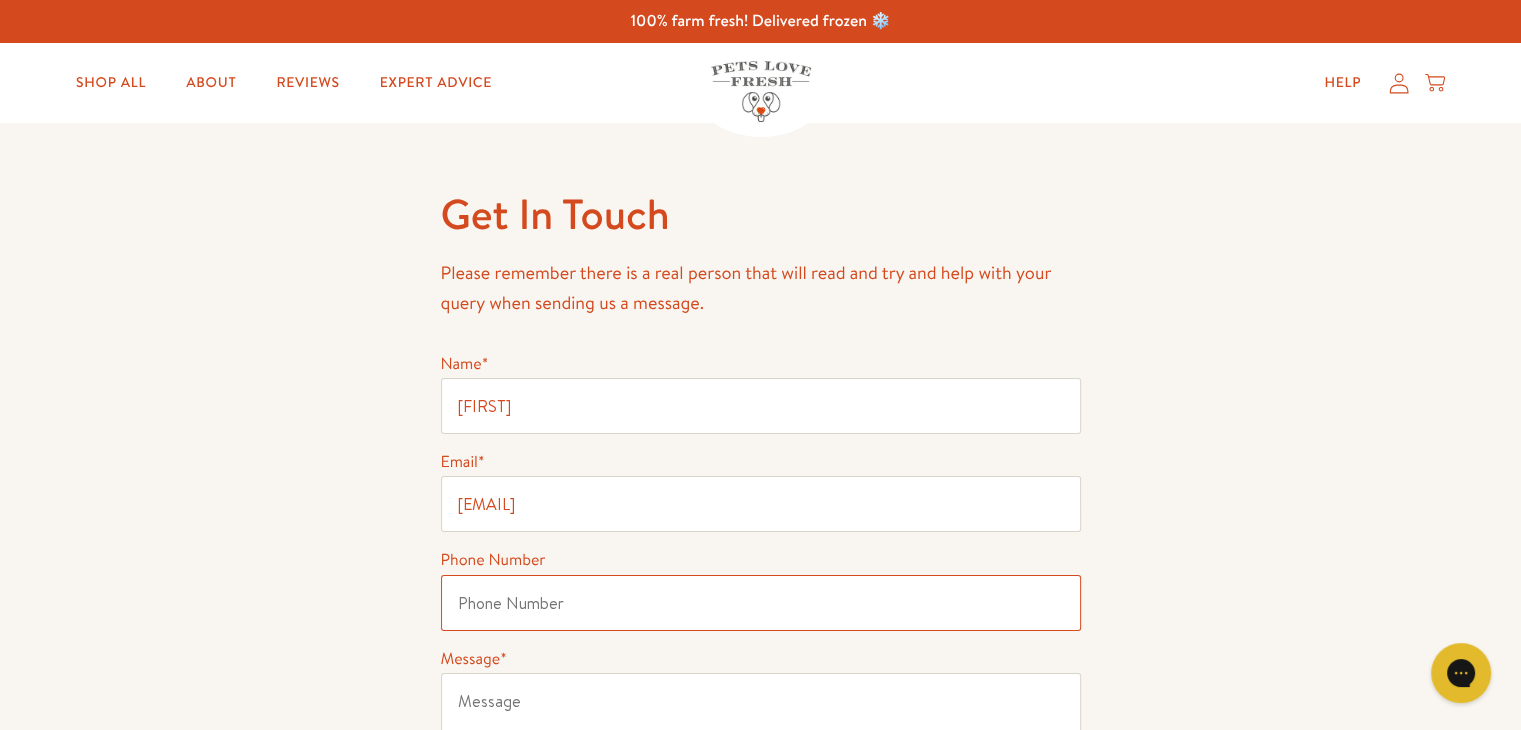 click on "Phone Number" at bounding box center (761, 603) 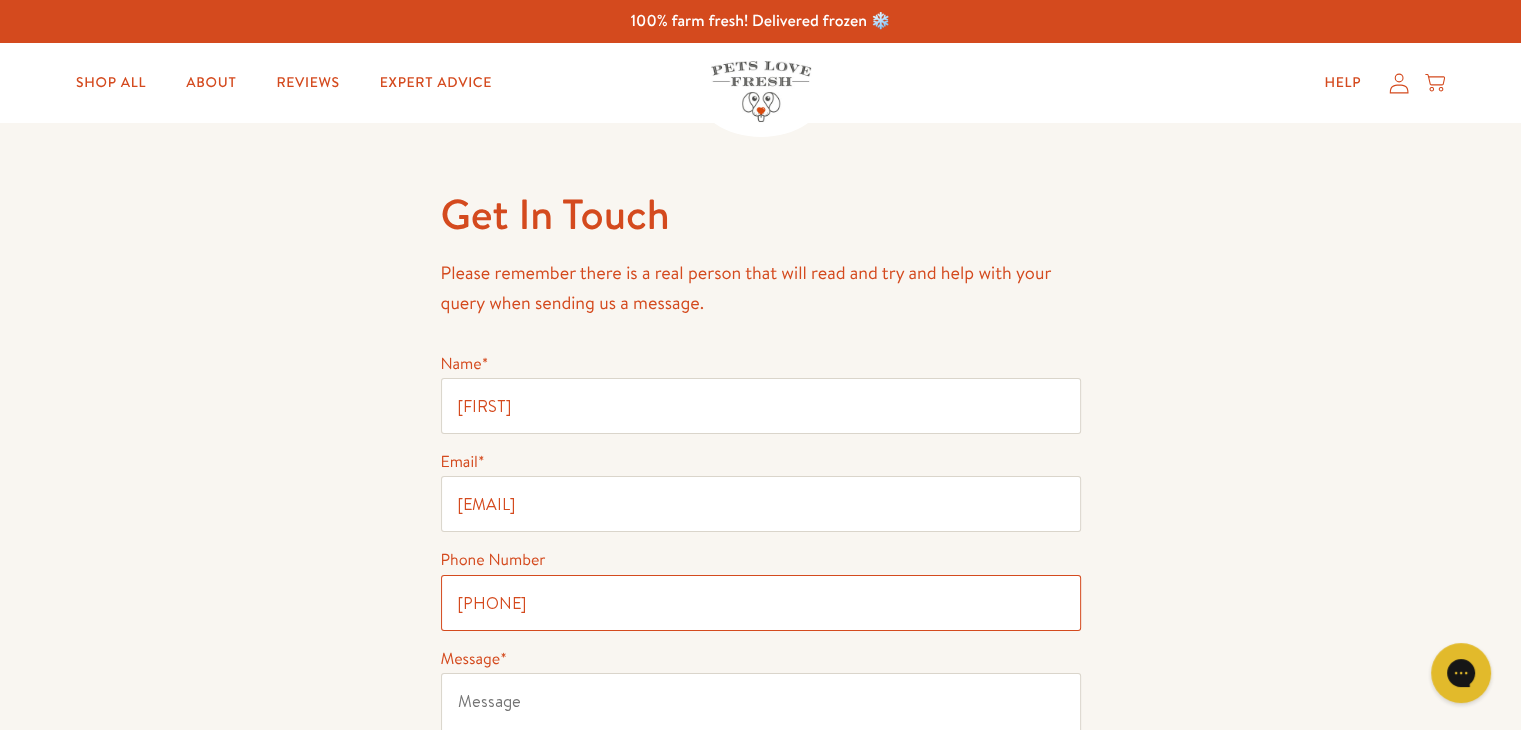type on "[PHONE]" 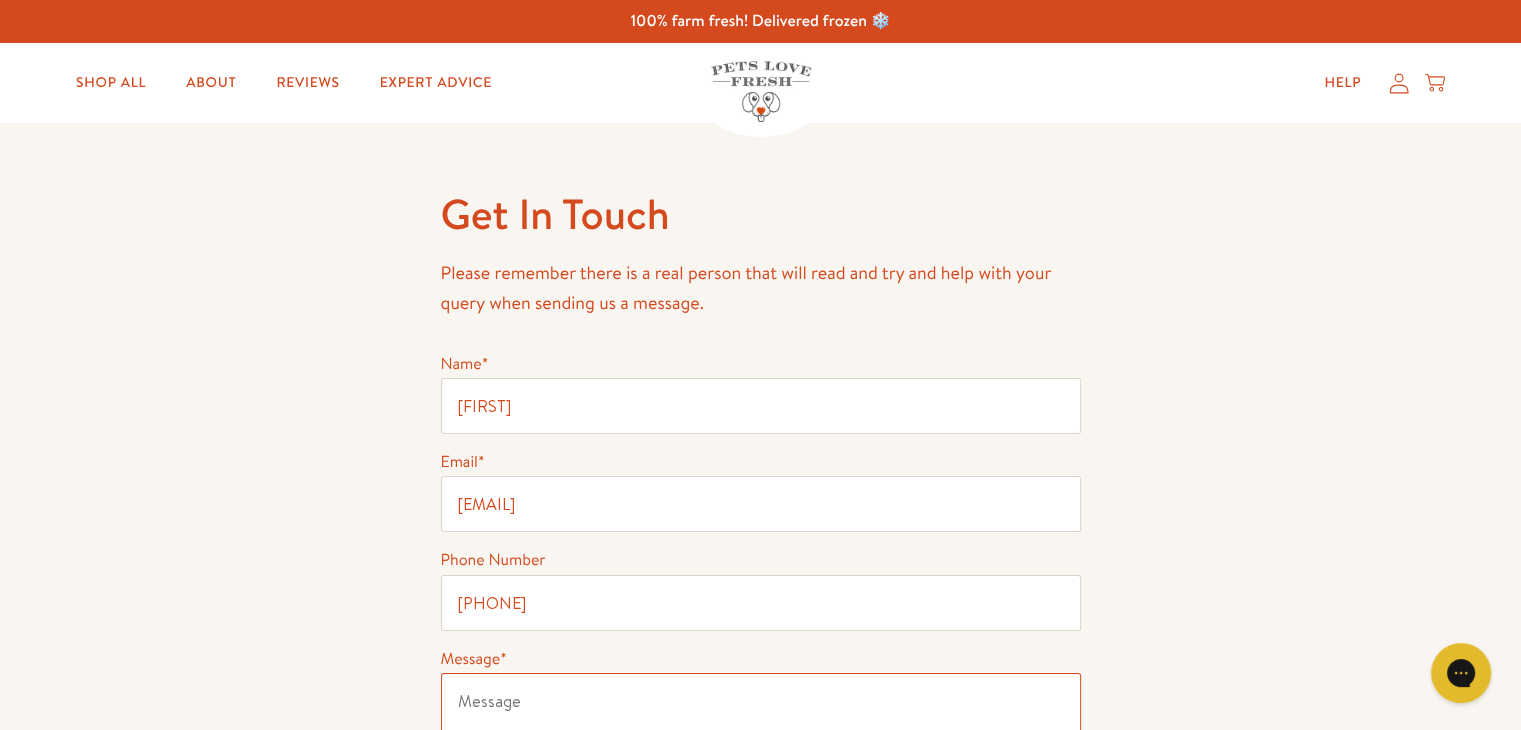 click on "Message  *" at bounding box center (761, 745) 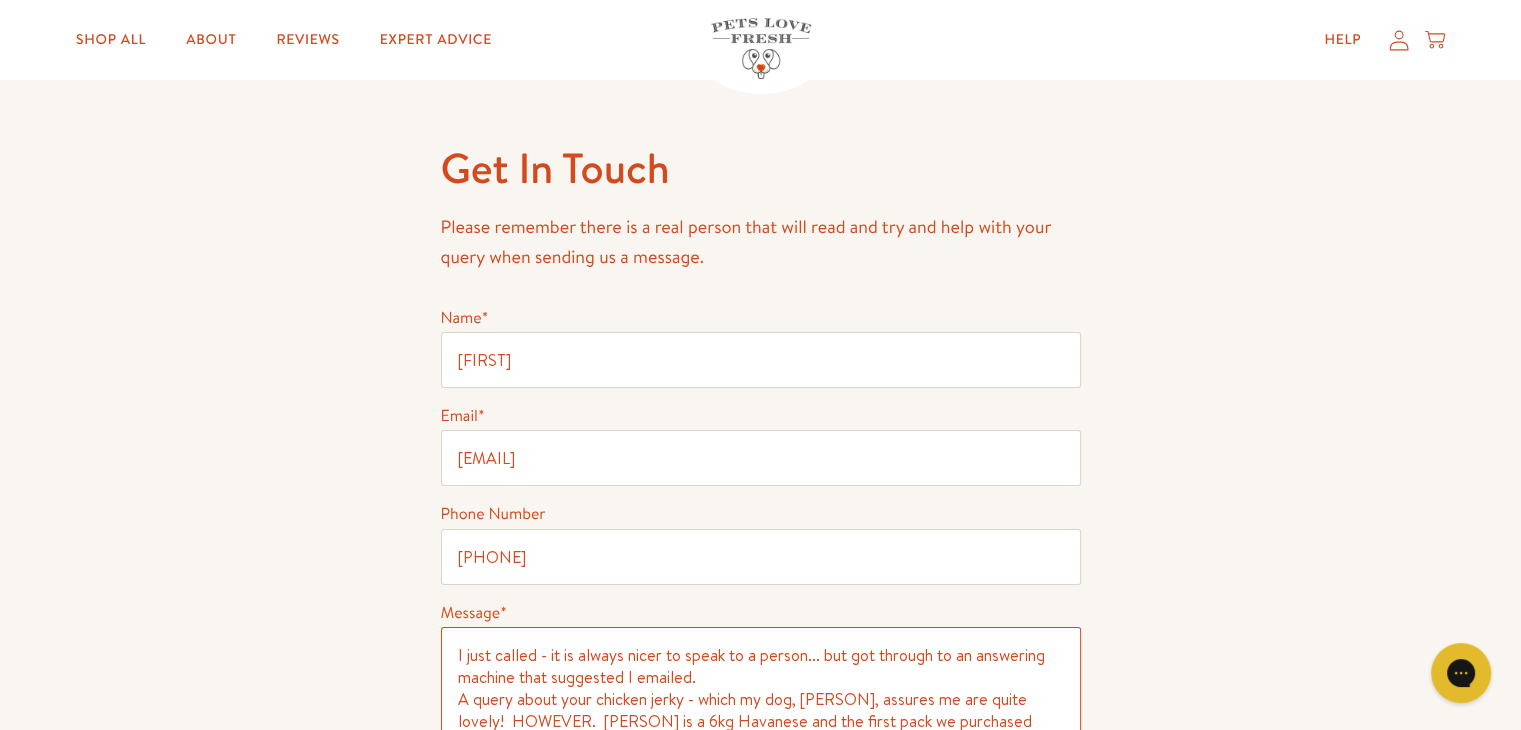 scroll, scrollTop: 68, scrollLeft: 0, axis: vertical 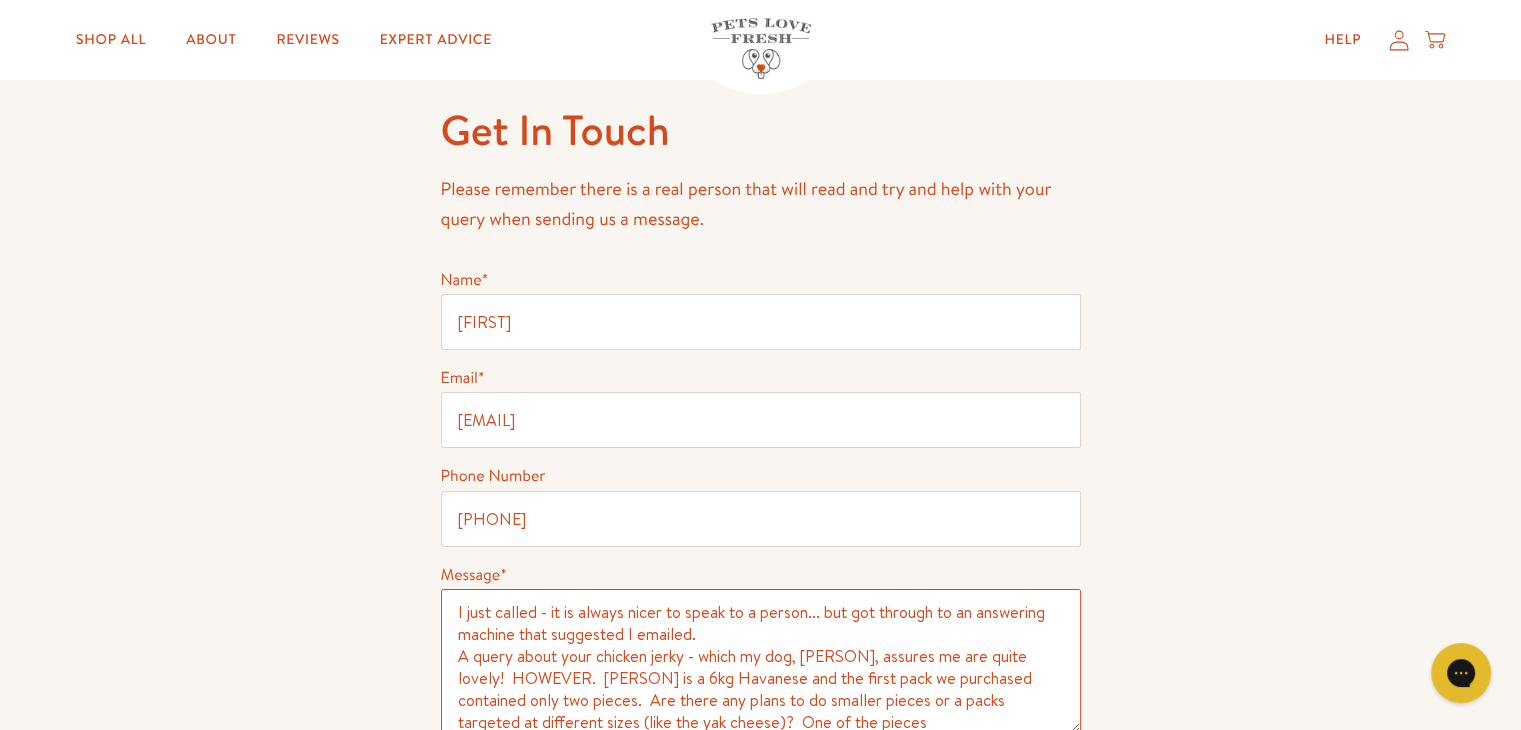 click on "I just called - it is always nicer to speak to a person... but got through to an answering machine that suggested I emailed.
A query about your chicken jerky - which my dog, [PERSON], assures me are quite lovely!  HOWEVER.  [PERSON] is a 6kg Havanese and the first pack we purchased contained only two pieces.  Are there any plans to do smaller pieces or a packs targeted at different sizes (like the yak cheese)?  One of the pieces" at bounding box center [761, 661] 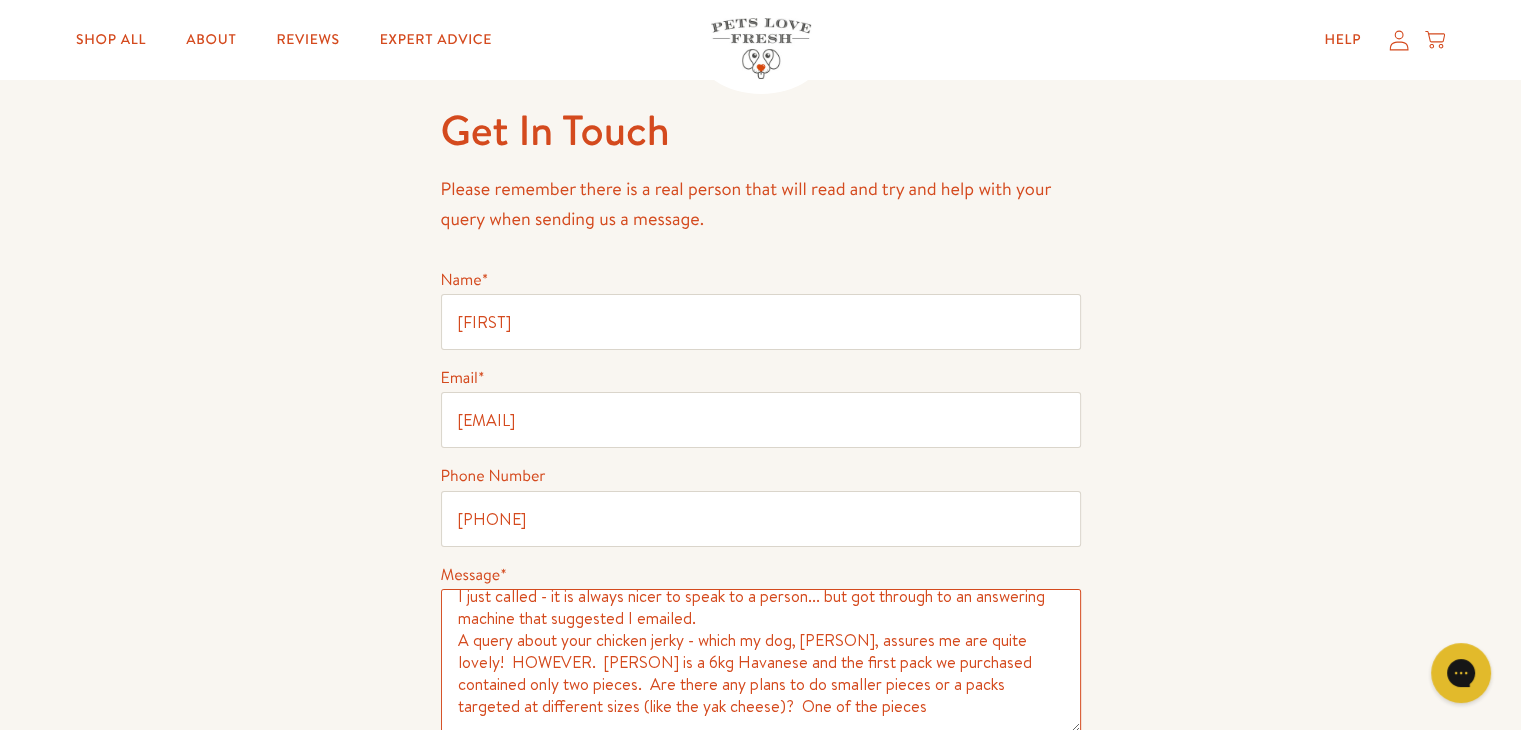 click on "I just called - it is always nicer to speak to a person... but got through to an answering machine that suggested I emailed.
A query about your chicken jerky - which my dog, [PERSON], assures me are quite lovely!  HOWEVER.  [PERSON] is a 6kg Havanese and the first pack we purchased contained only two pieces.  Are there any plans to do smaller pieces or a packs targeted at different sizes (like the yak cheese)?  One of the pieces" at bounding box center (761, 661) 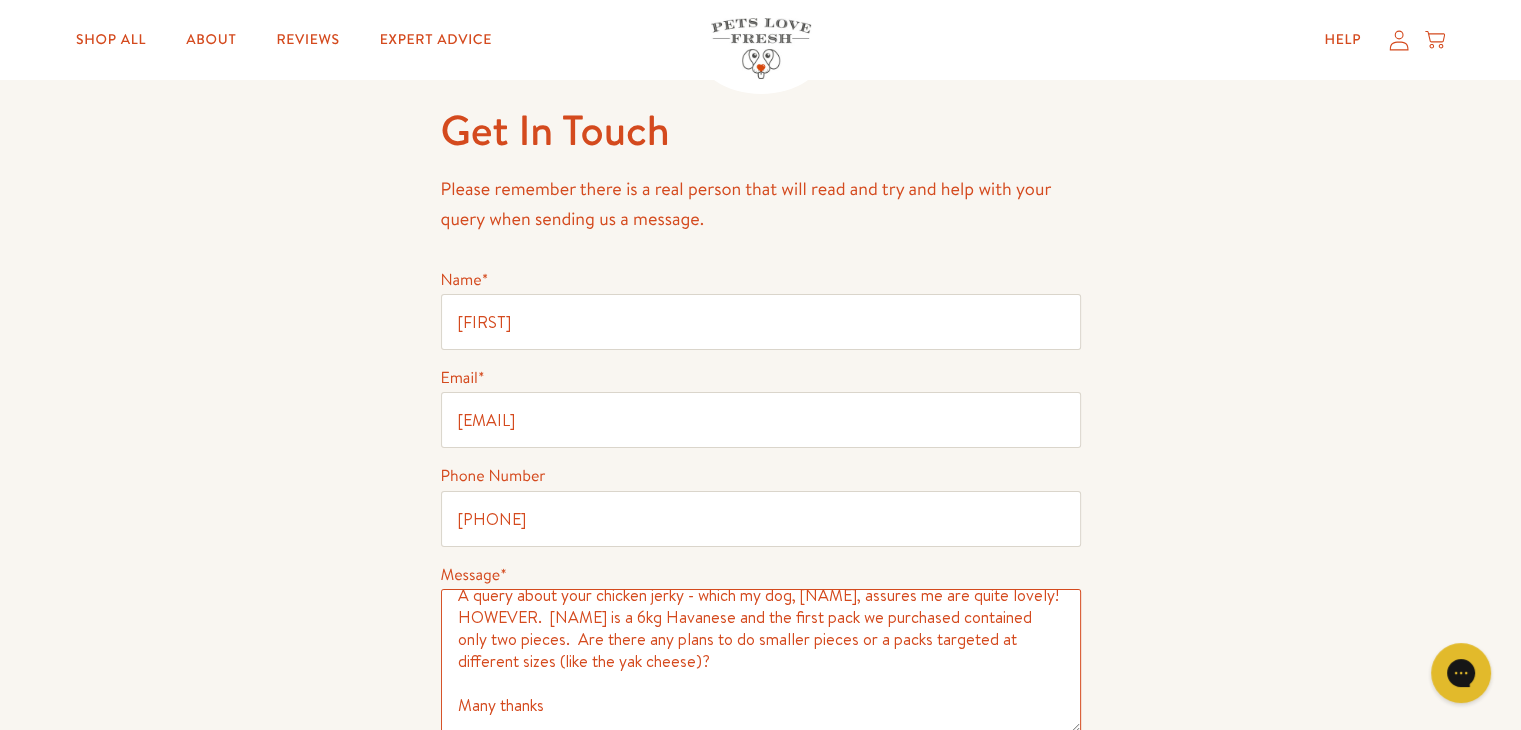 scroll, scrollTop: 93, scrollLeft: 0, axis: vertical 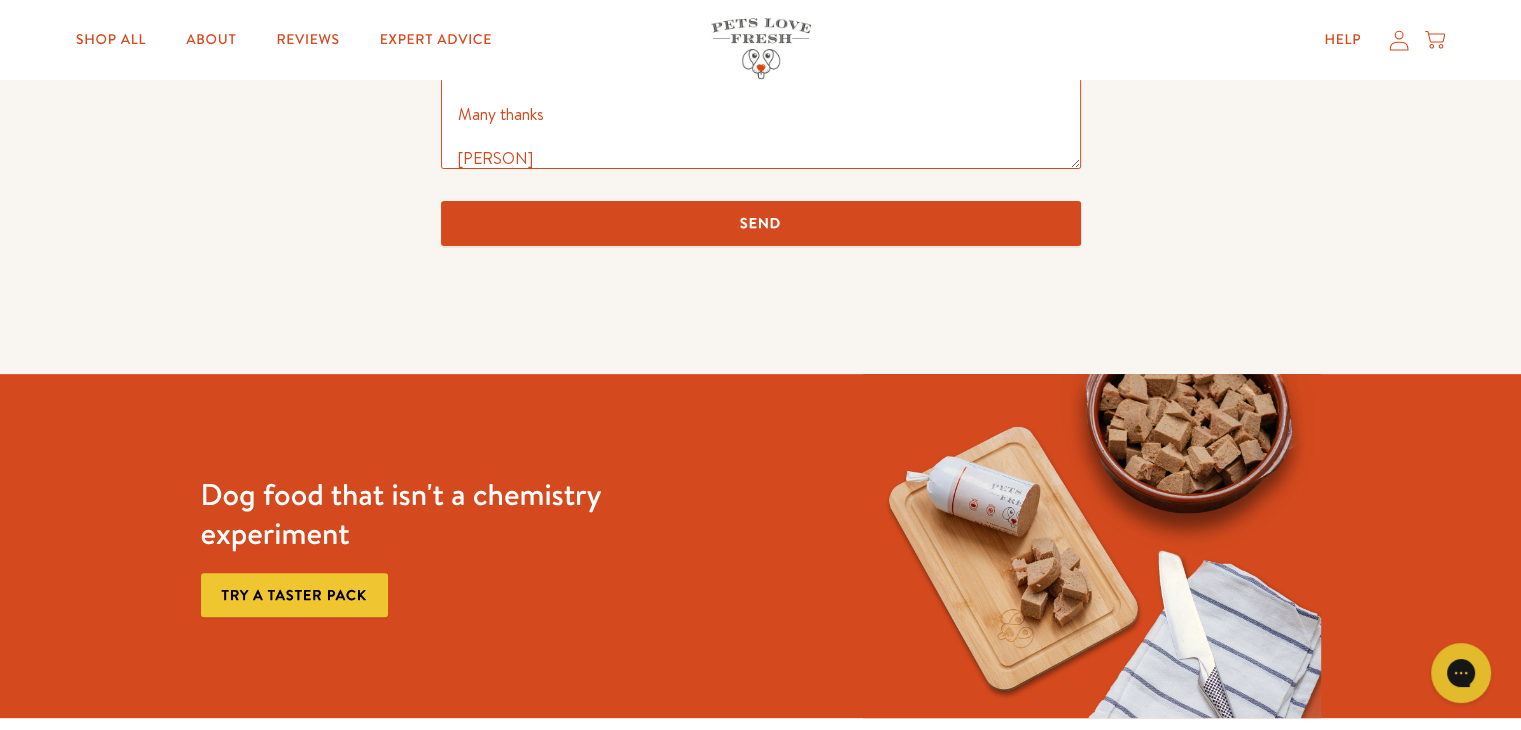 type on "I just called - it is always nicer to speak to a person... but got through to an answering machine that suggested I emailed.
A query about your chicken jerky - which my dog, [PERSON], assures me are quite lovely!  HOWEVER.  [PERSON] is a 6kg Havanese and the first pack we purchased contained only two pieces.  Are there any plans to do smaller pieces or a packs targeted at different sizes (like the yak cheese)?
Many thanks
[PERSON]" 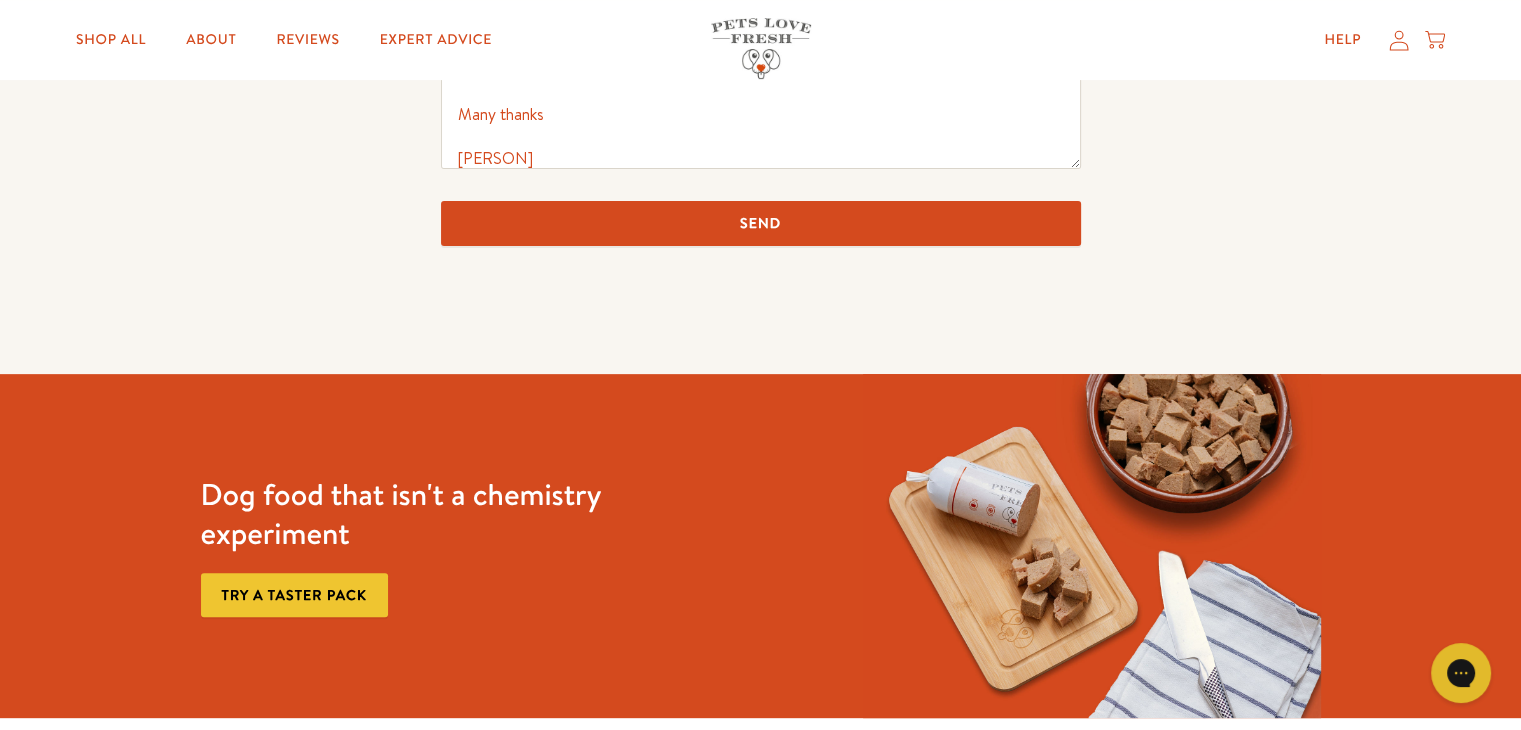 click on "Send" at bounding box center (761, 223) 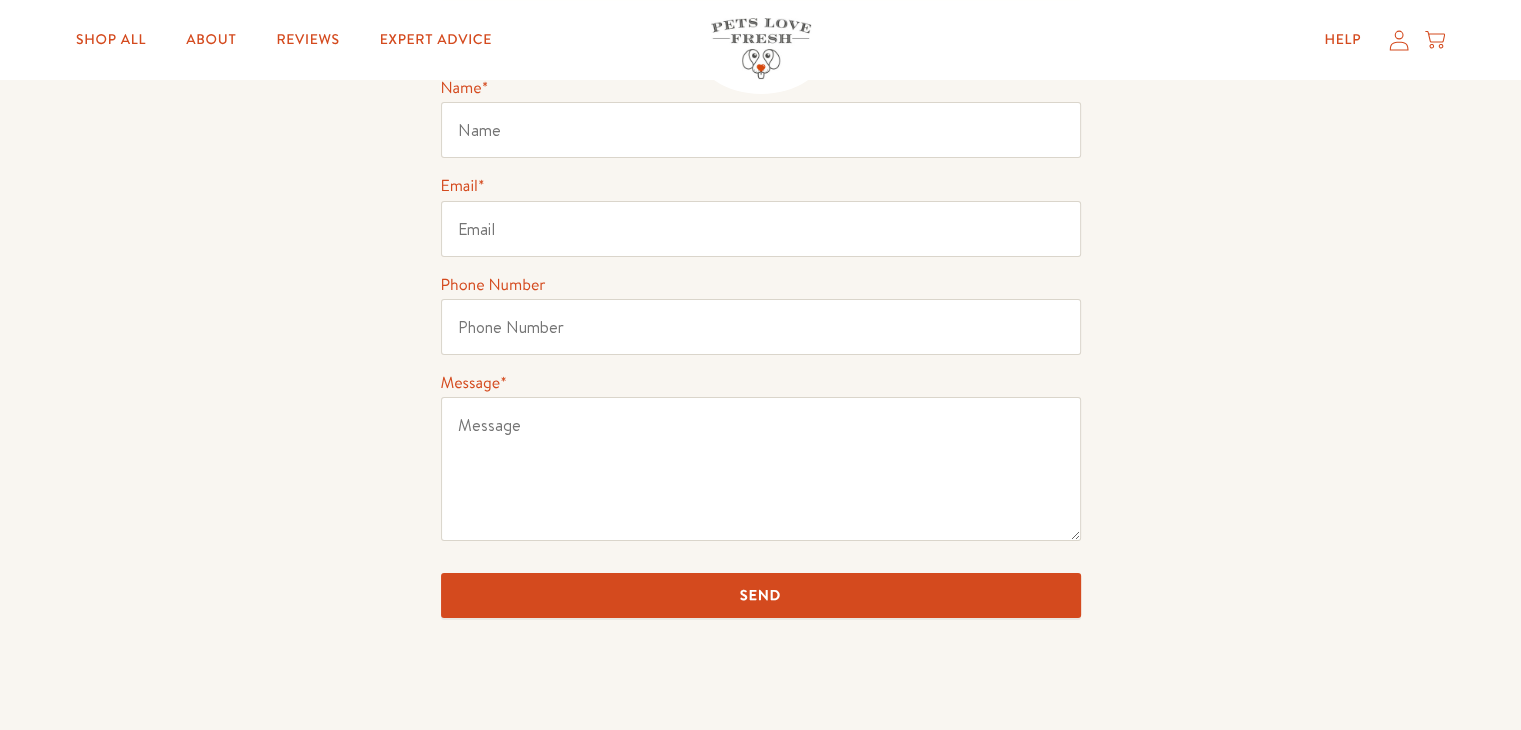 scroll, scrollTop: 0, scrollLeft: 0, axis: both 